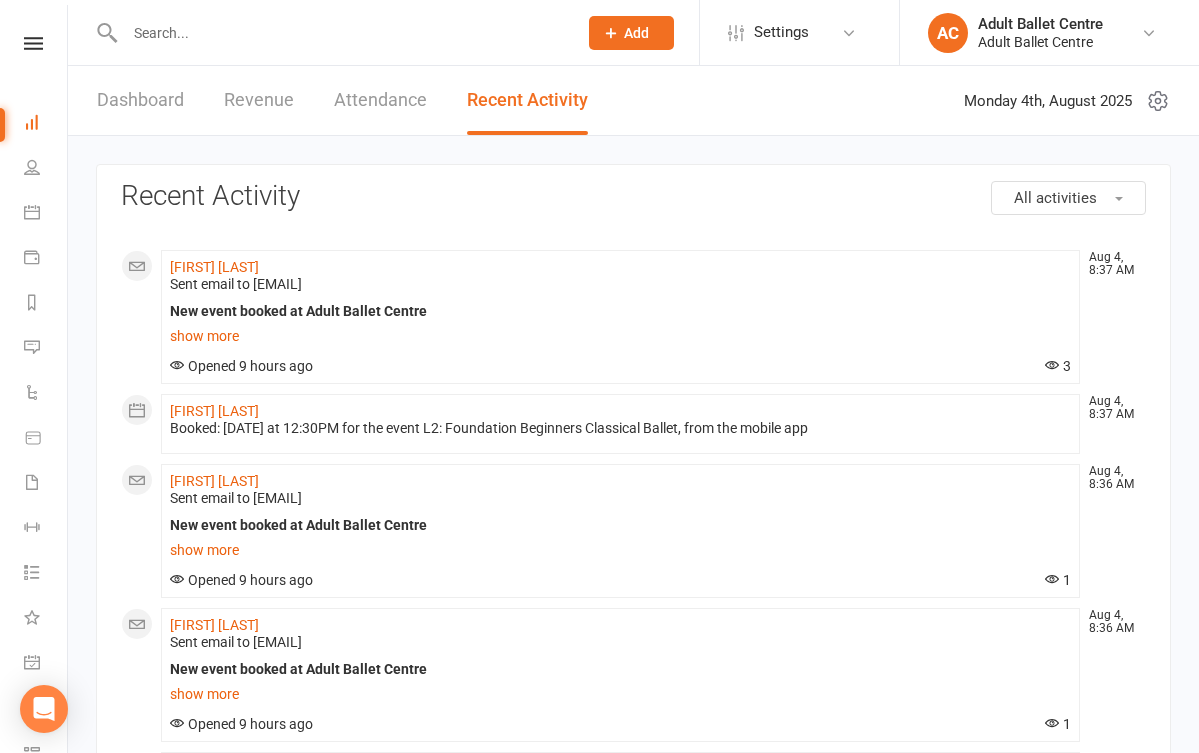 scroll, scrollTop: 0, scrollLeft: 0, axis: both 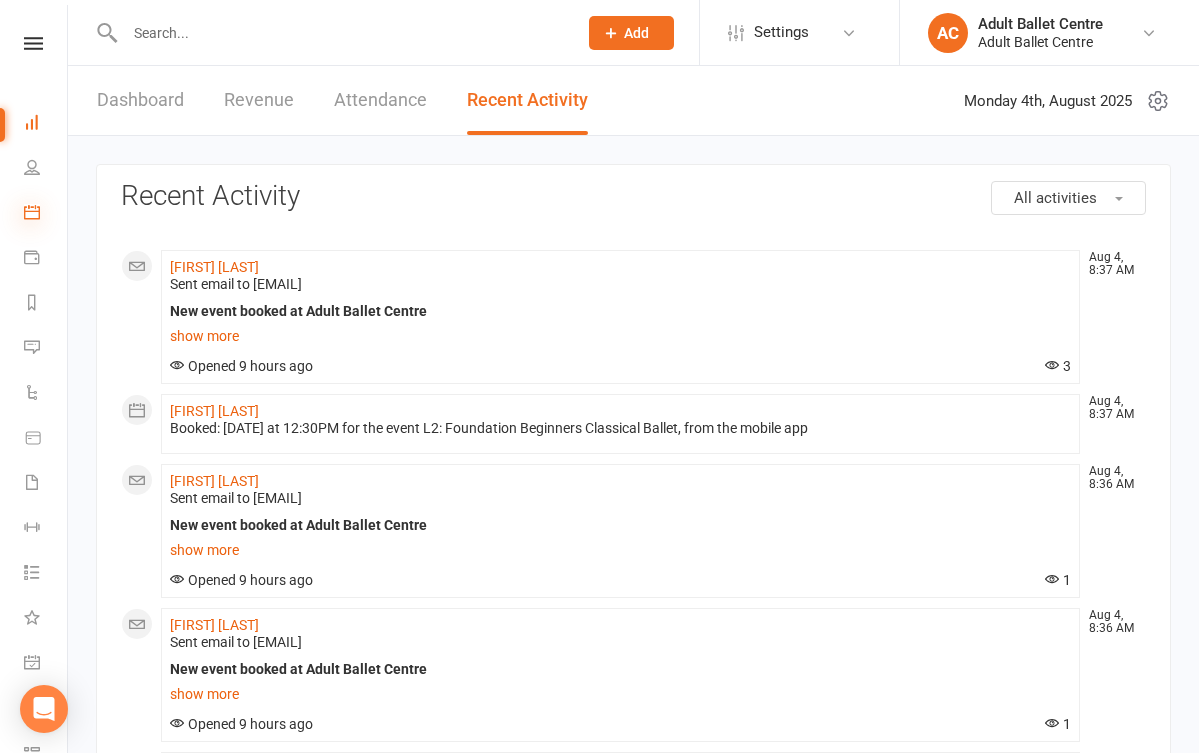 click at bounding box center (32, 212) 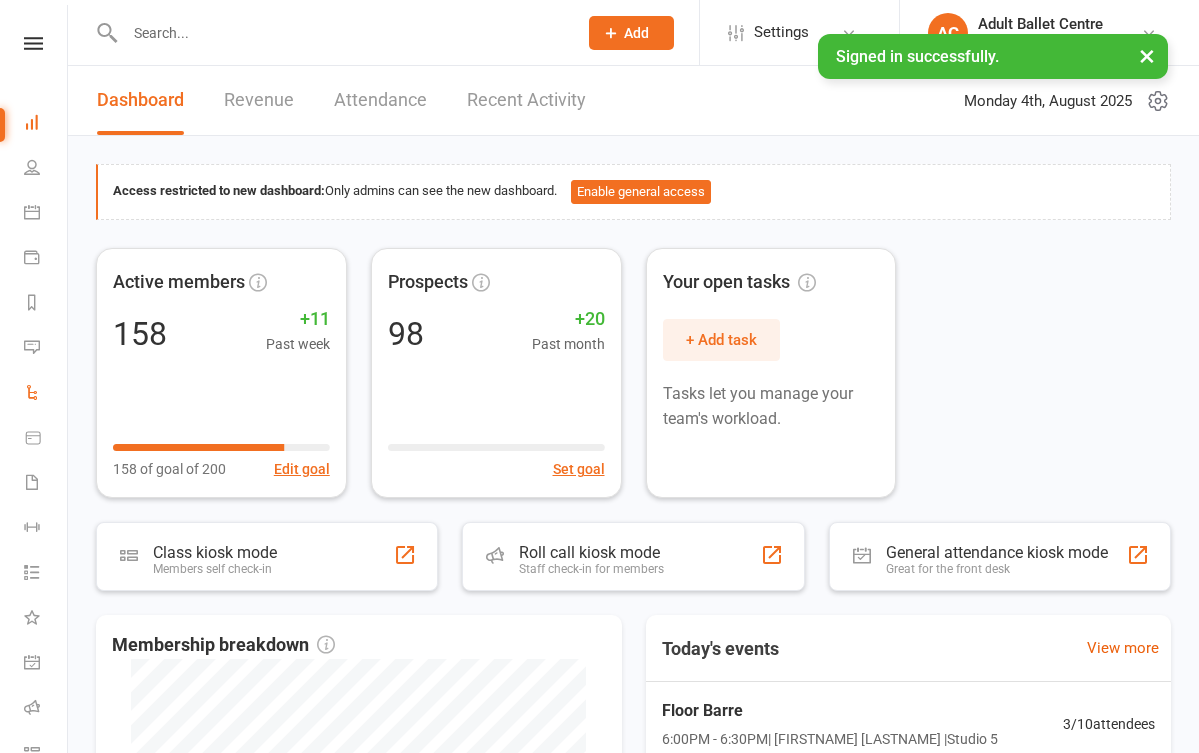 scroll, scrollTop: 0, scrollLeft: 0, axis: both 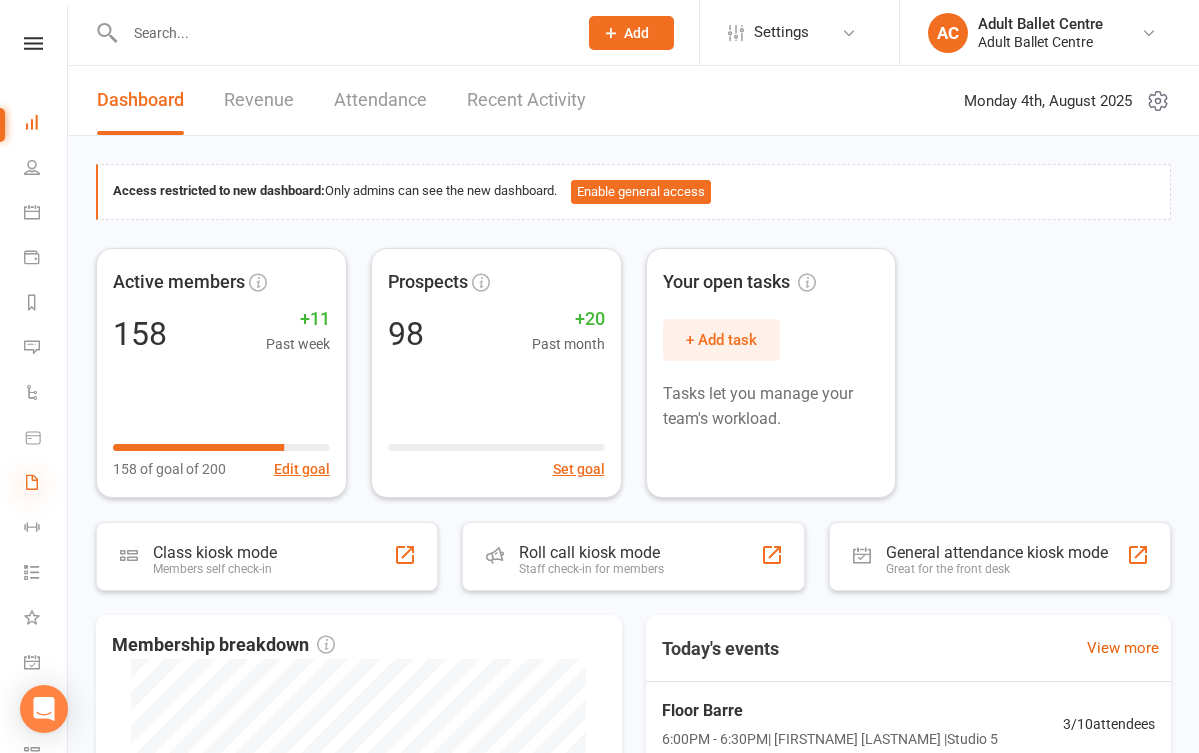 click at bounding box center (32, 482) 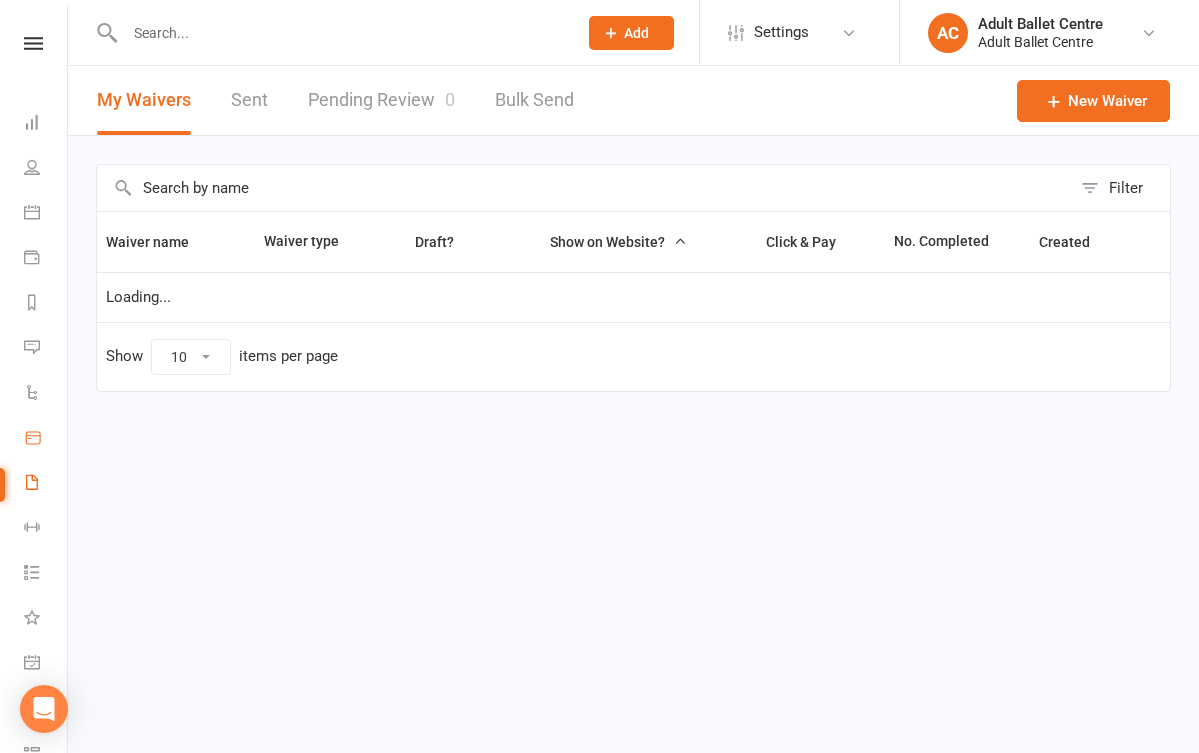 click 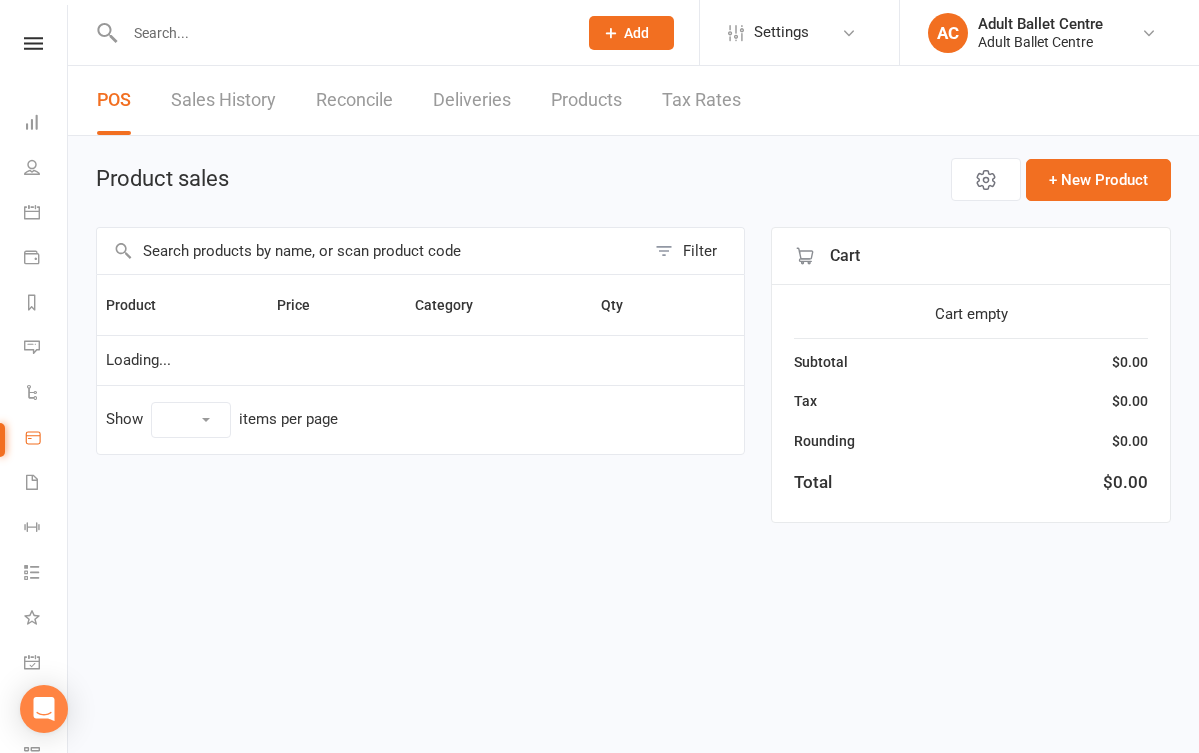 select on "10" 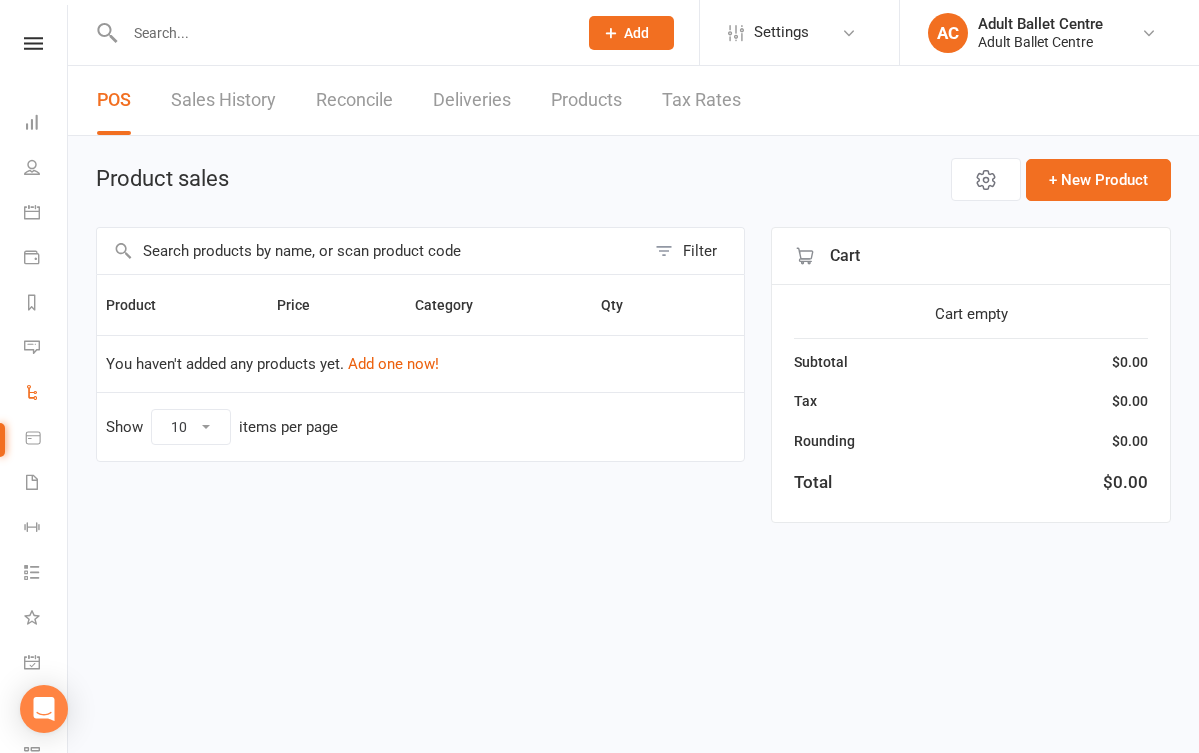 click on "Automations" at bounding box center (46, 394) 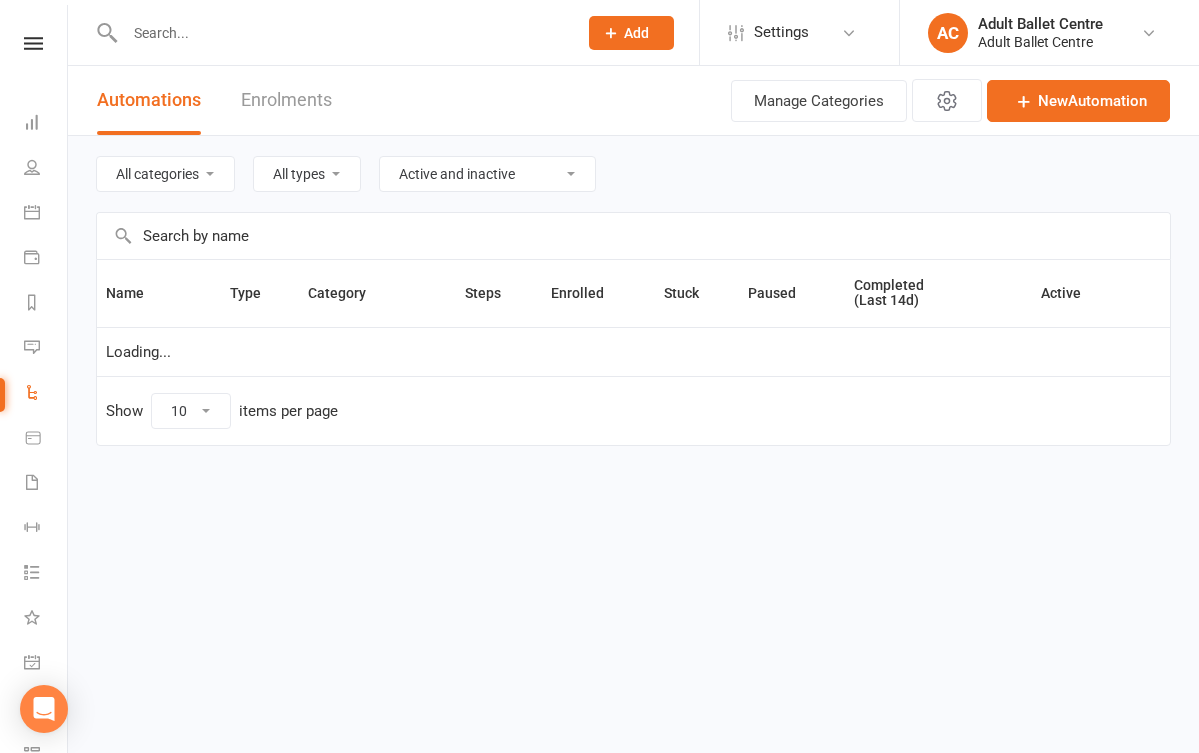 select on "25" 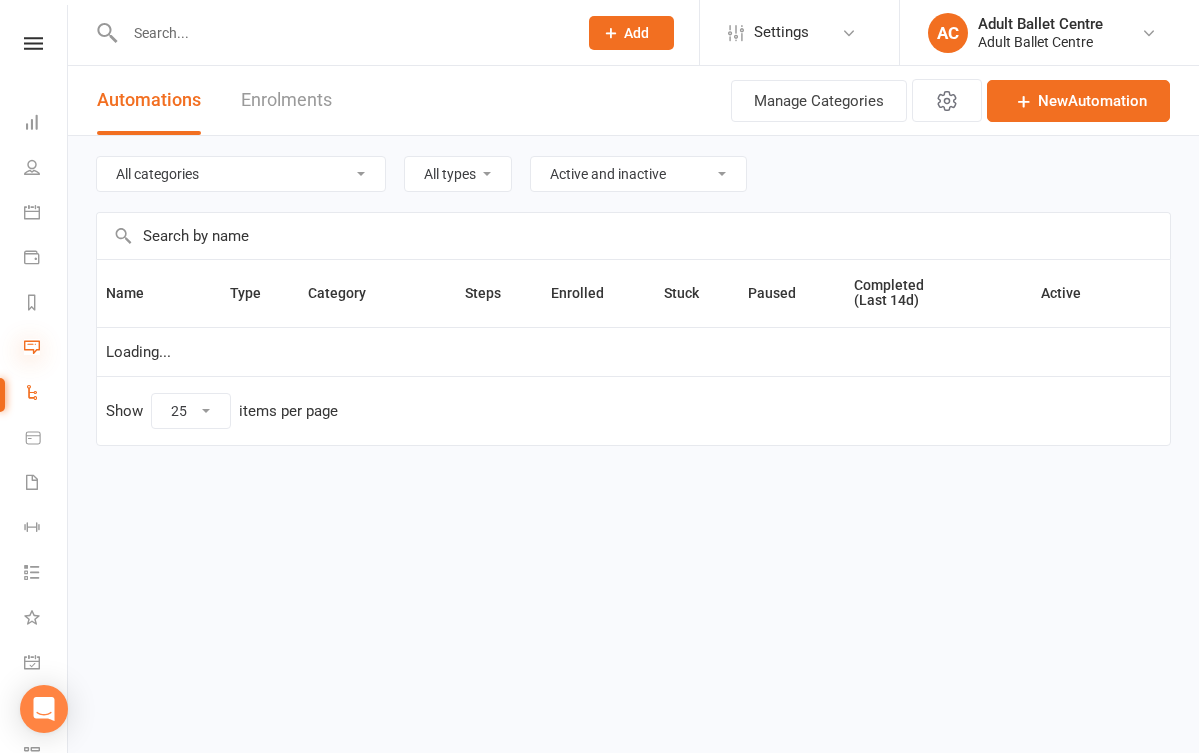 click at bounding box center [32, 347] 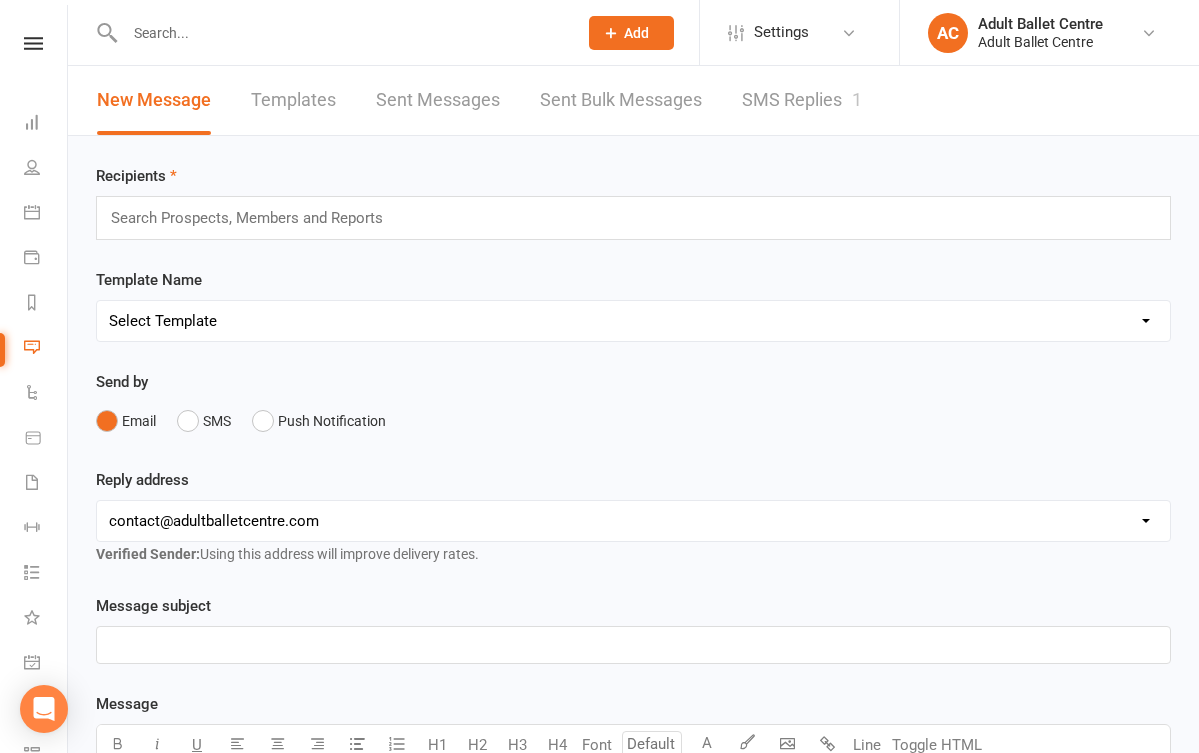 click on "SMS Replies  1" at bounding box center [802, 100] 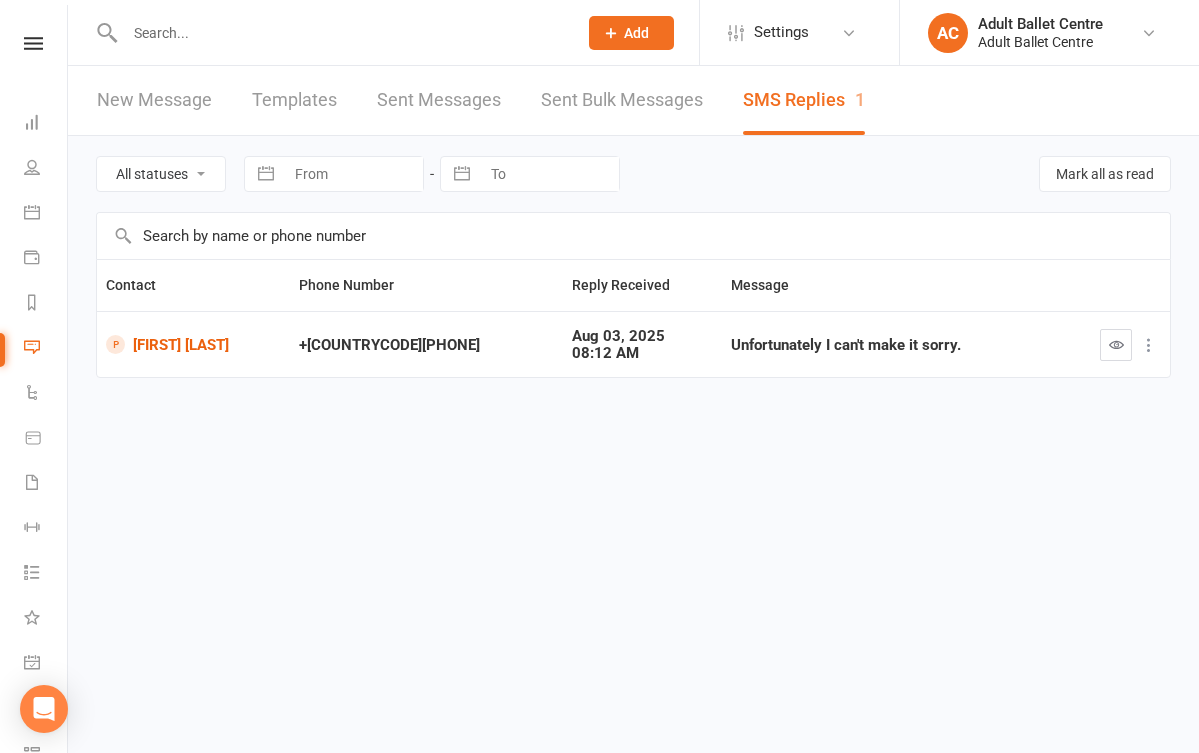 click on "New Message" at bounding box center [154, 100] 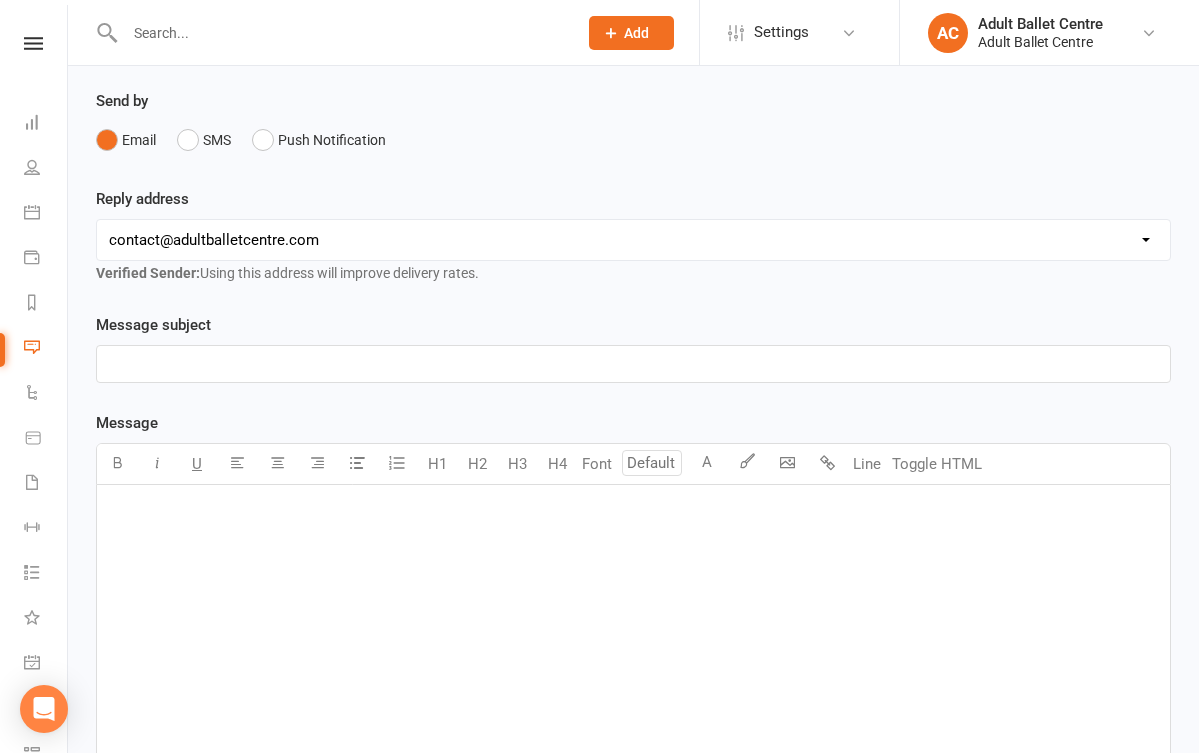 scroll, scrollTop: 306, scrollLeft: 0, axis: vertical 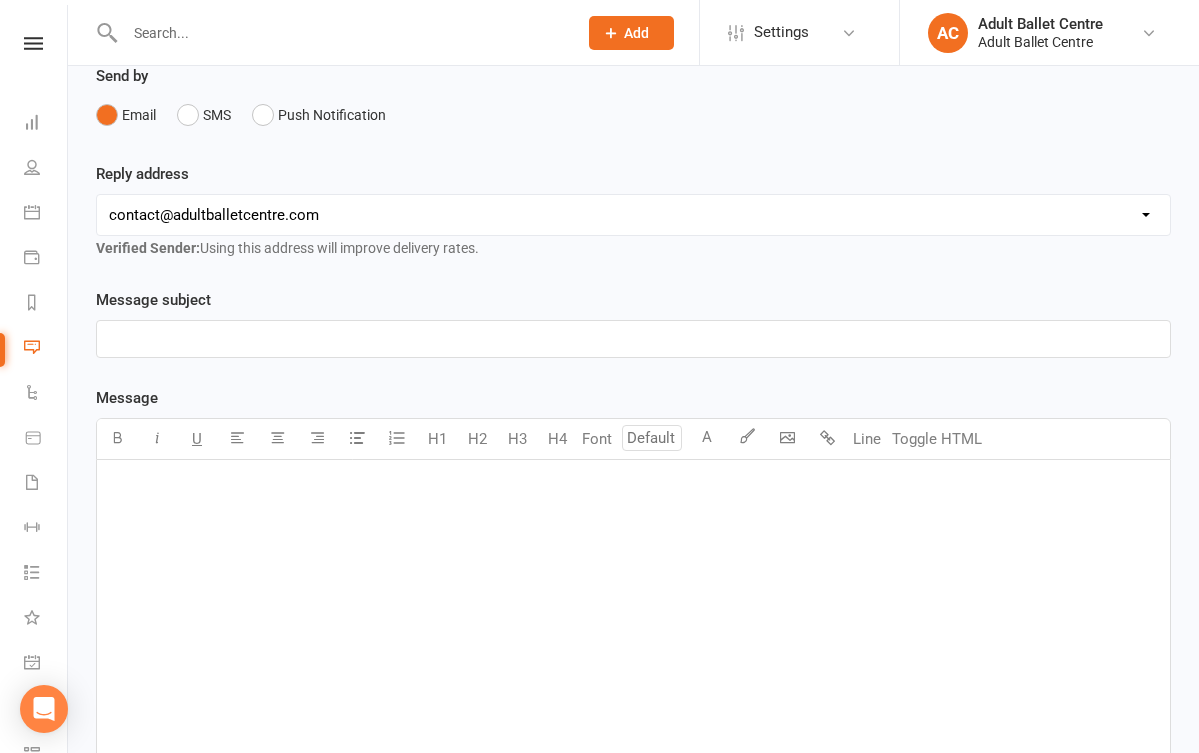 click on "Reply address hello@[EXAMPLE.COM] manager@[EXAMPLE.COM] contact@[EXAMPLE.COM] Verified Sender:   Using this address will improve delivery rates." at bounding box center (633, 211) 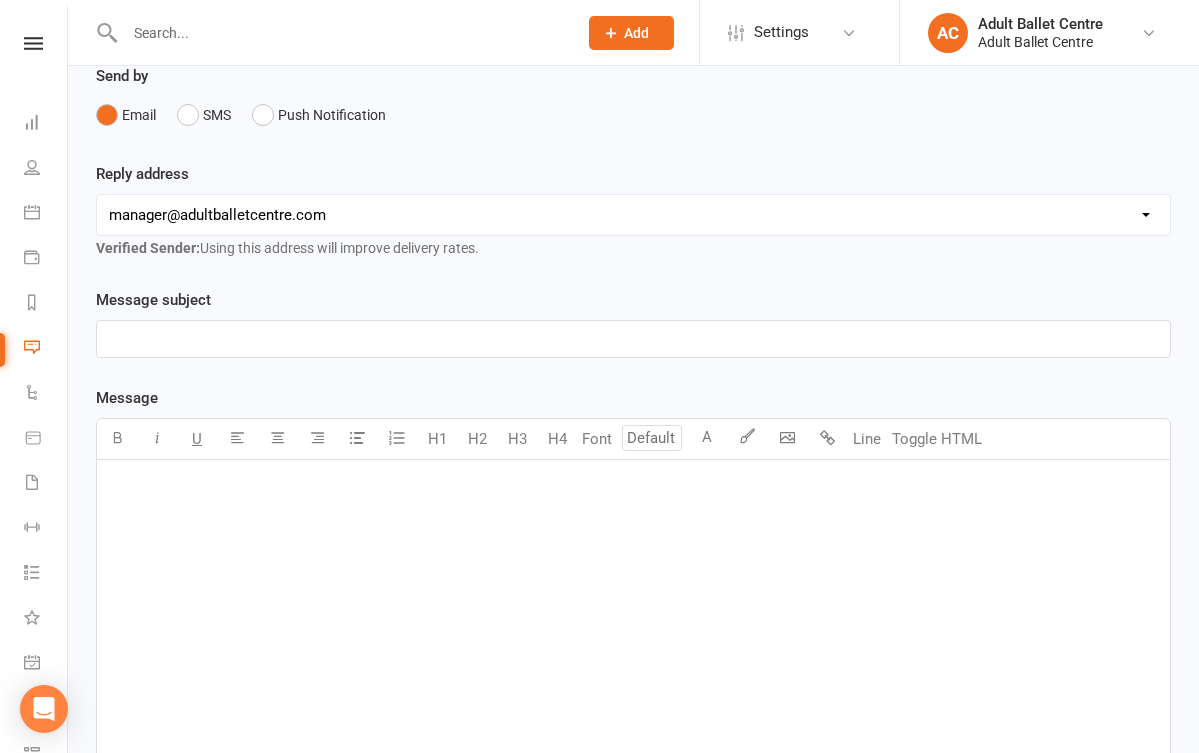 click on "﻿" at bounding box center [633, 339] 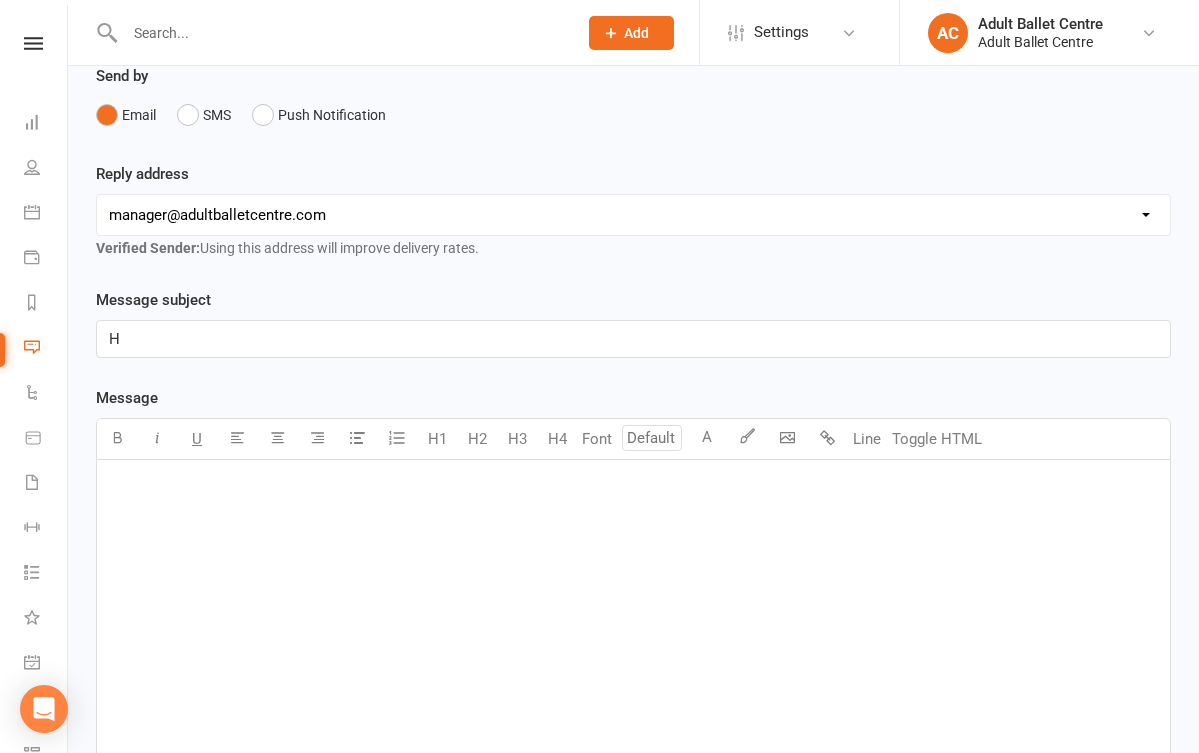 type 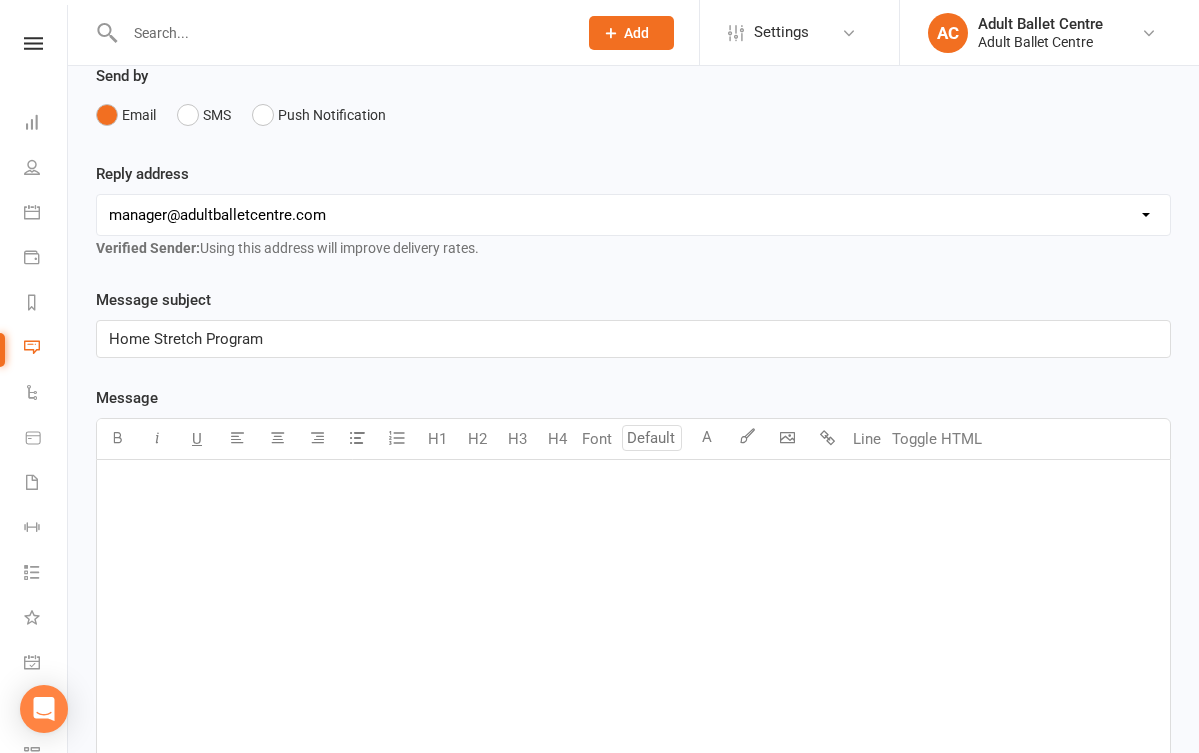 click on "﻿" at bounding box center [633, 610] 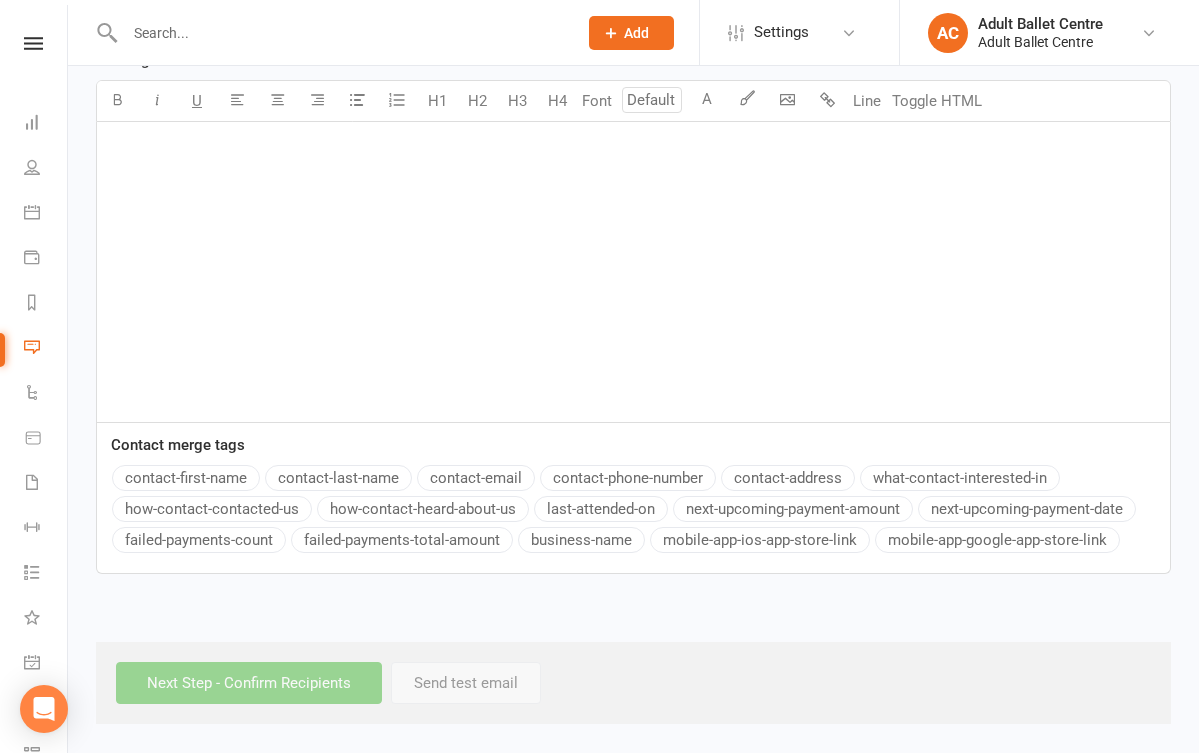 scroll, scrollTop: 546, scrollLeft: 0, axis: vertical 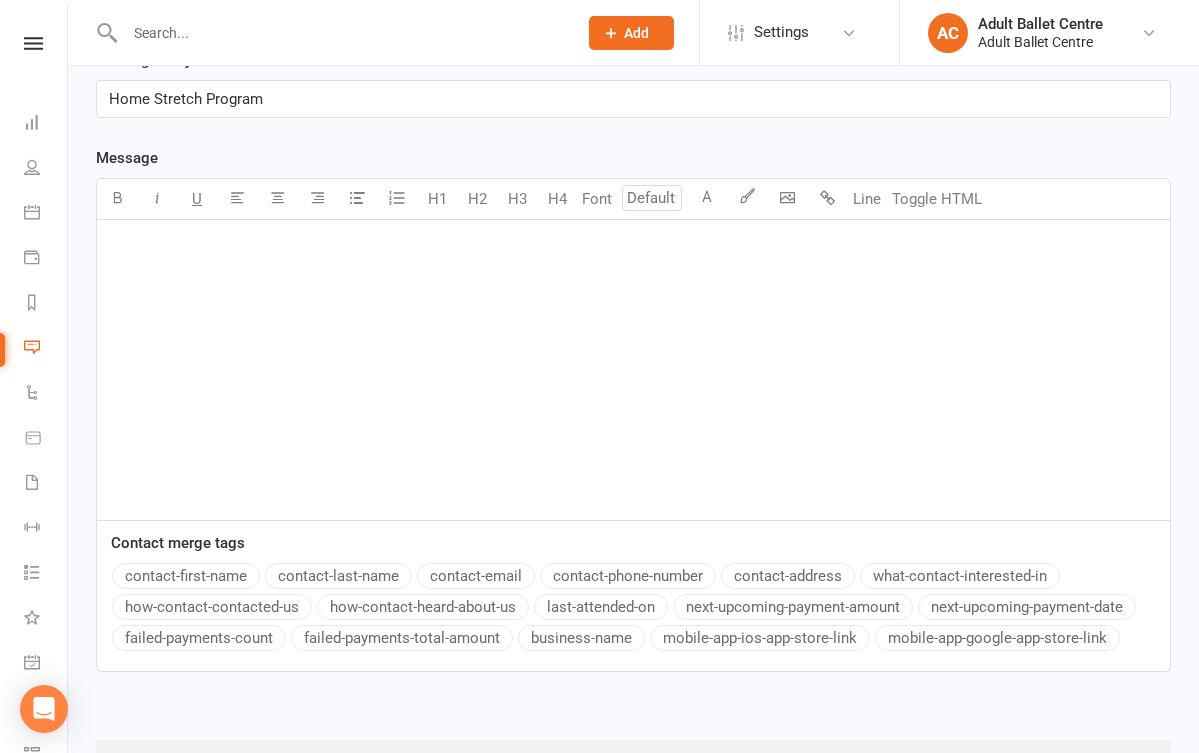 click on "﻿" at bounding box center [633, 370] 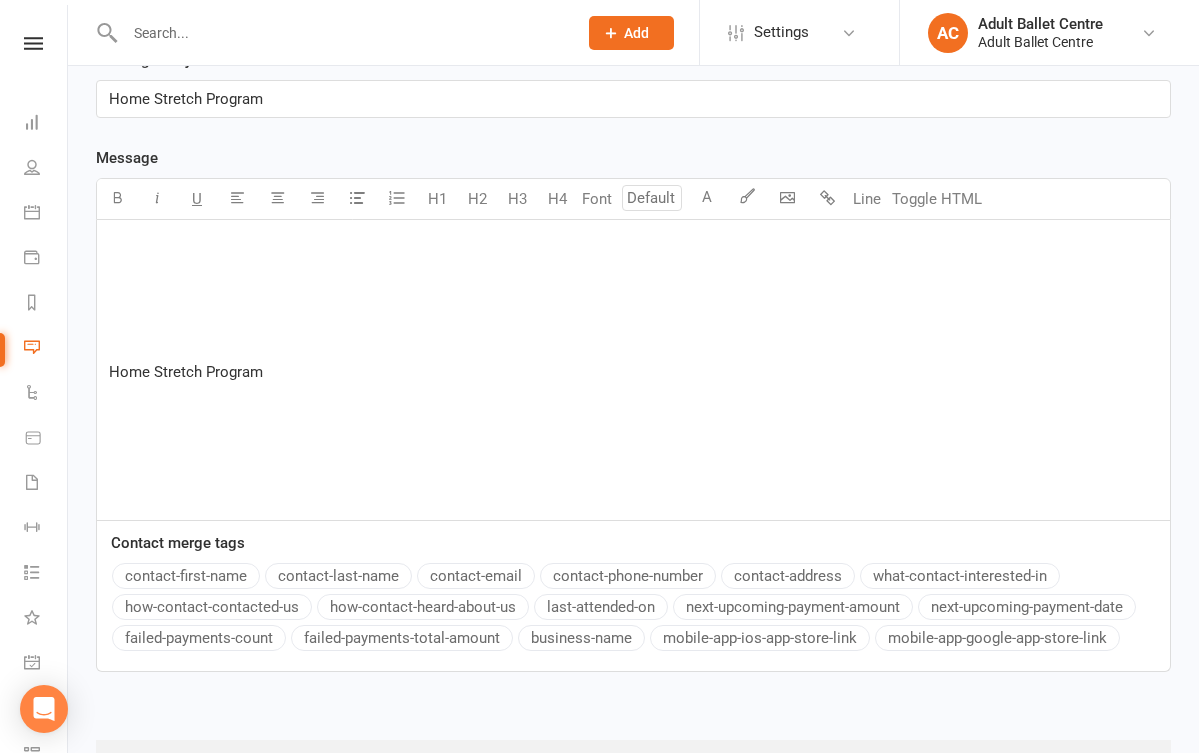 drag, startPoint x: 254, startPoint y: 369, endPoint x: 105, endPoint y: 365, distance: 149.05368 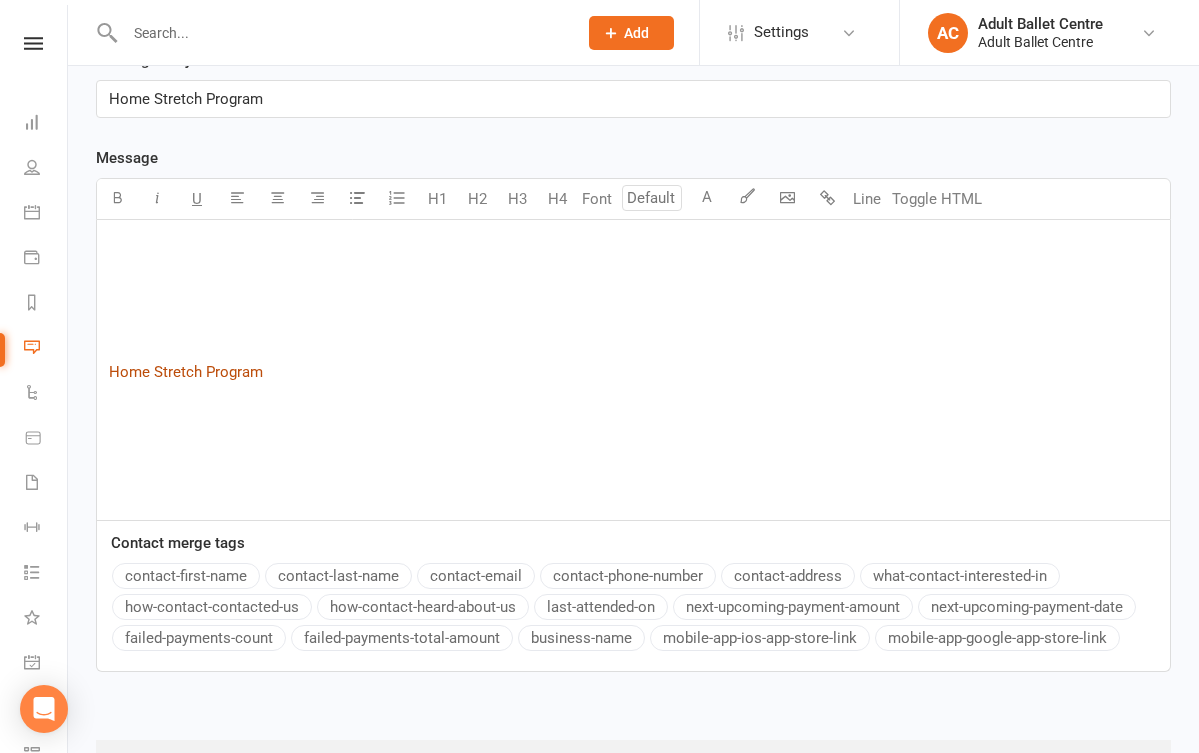 click on "Home Stretch Program" at bounding box center [186, 372] 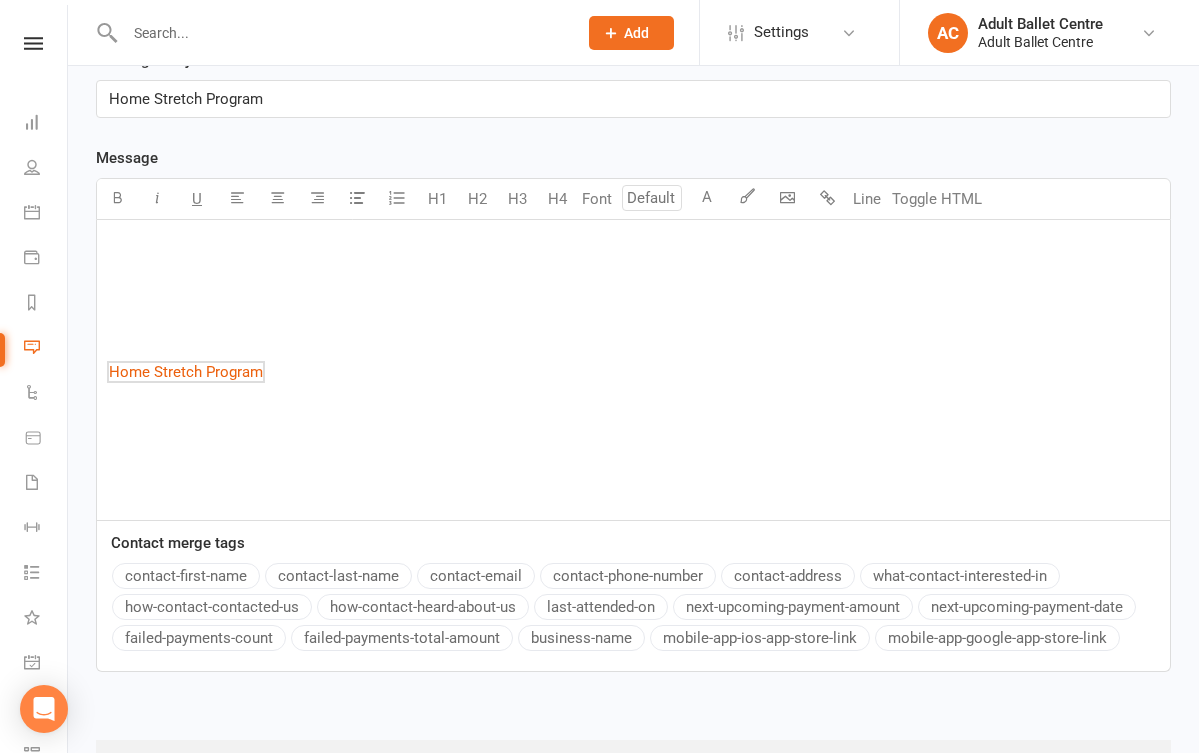 click on "Home Stretch Program" at bounding box center (633, 370) 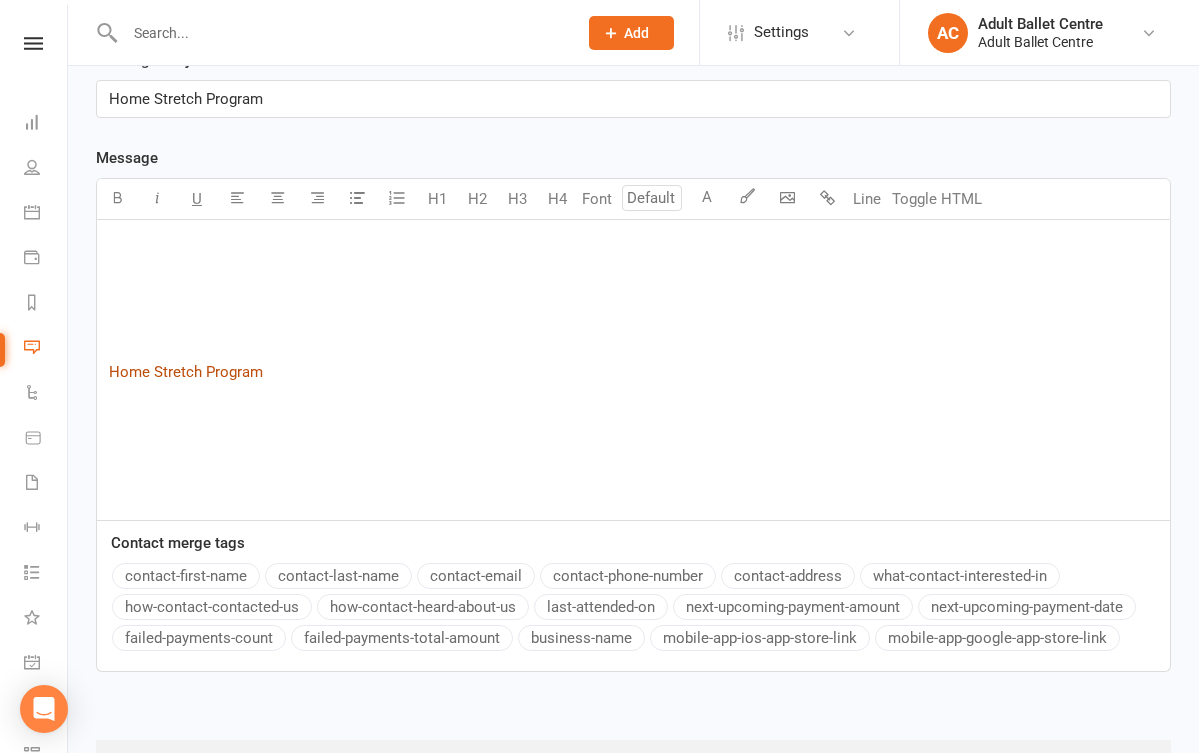 click on "Home Stretch Program" at bounding box center (186, 372) 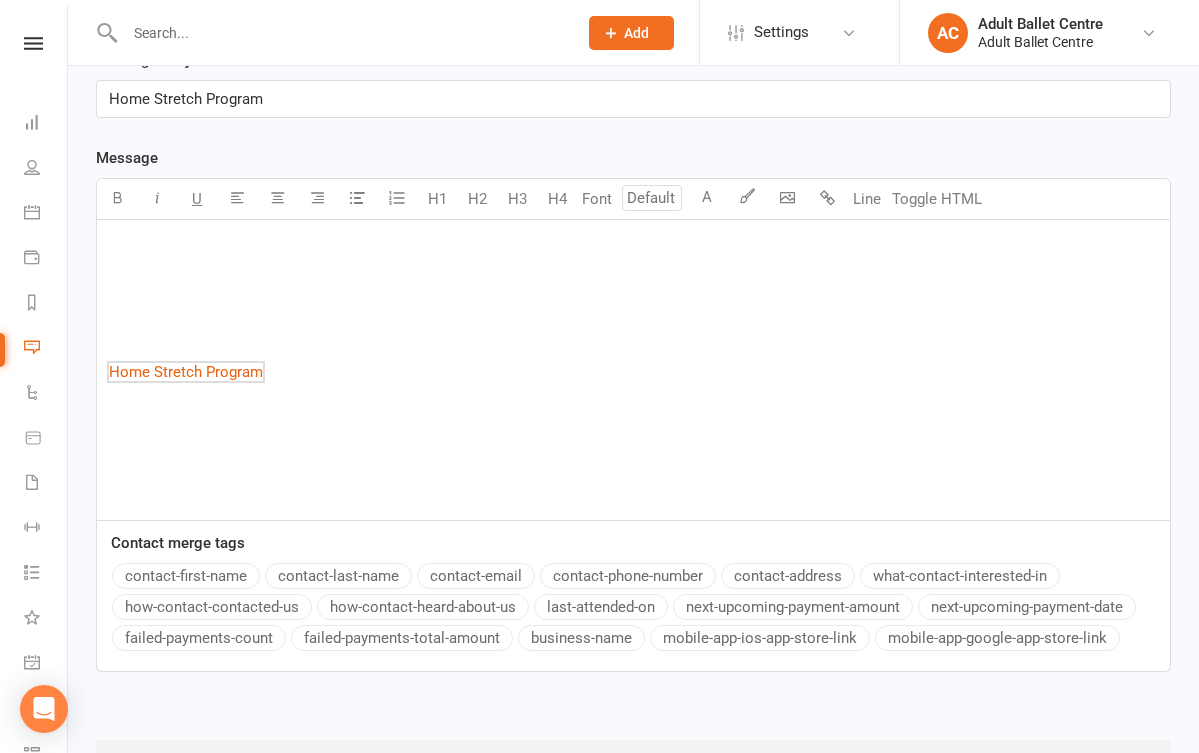 click on "Home Stretch Program" at bounding box center (633, 370) 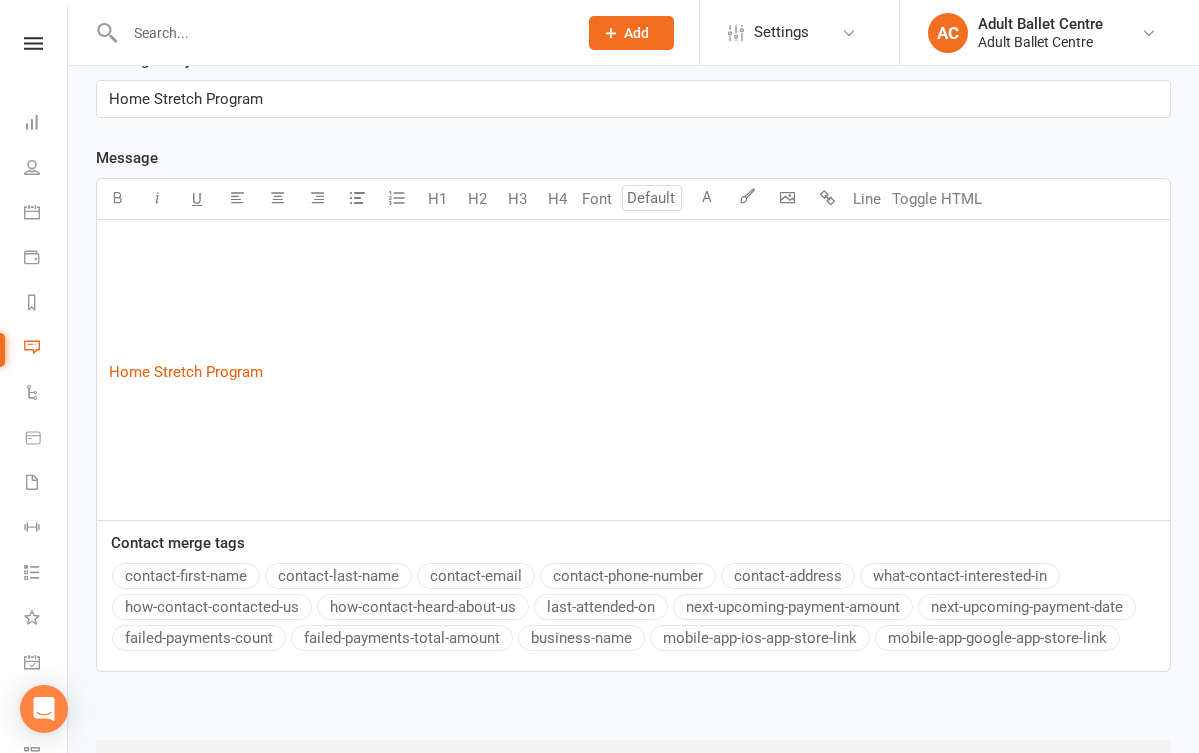 click on "﻿" at bounding box center (633, 277) 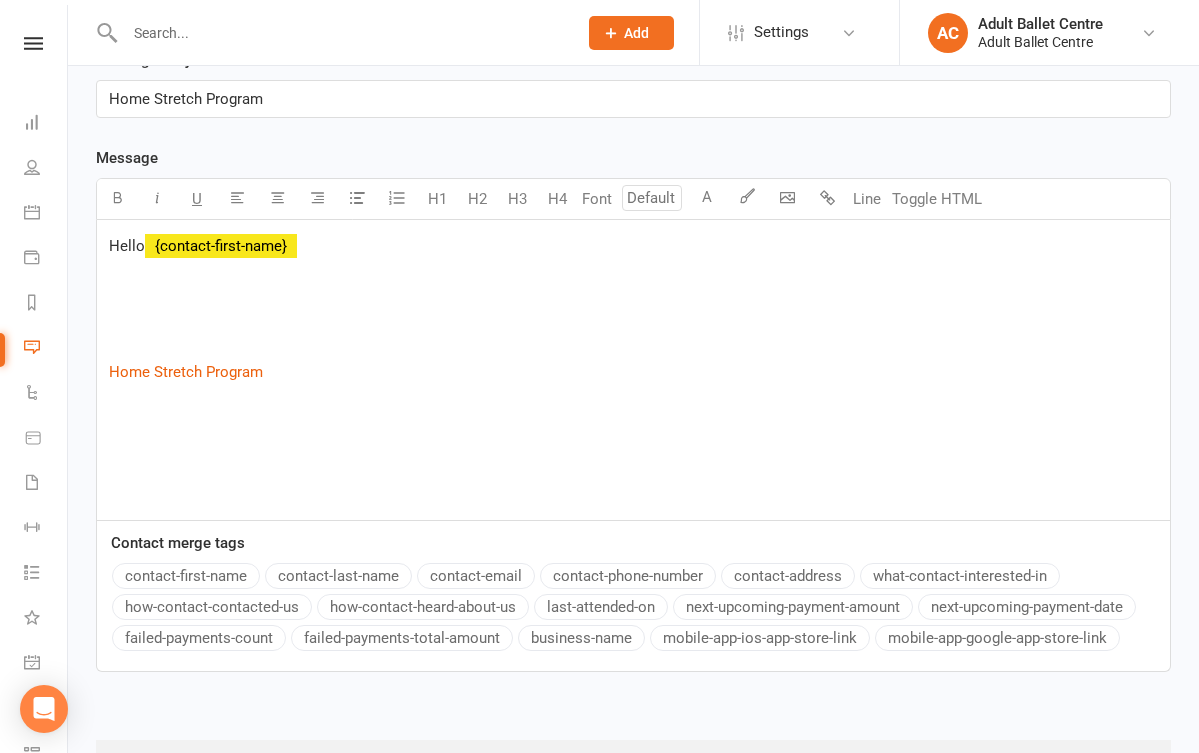 click on "contact-first-name" at bounding box center [186, 576] 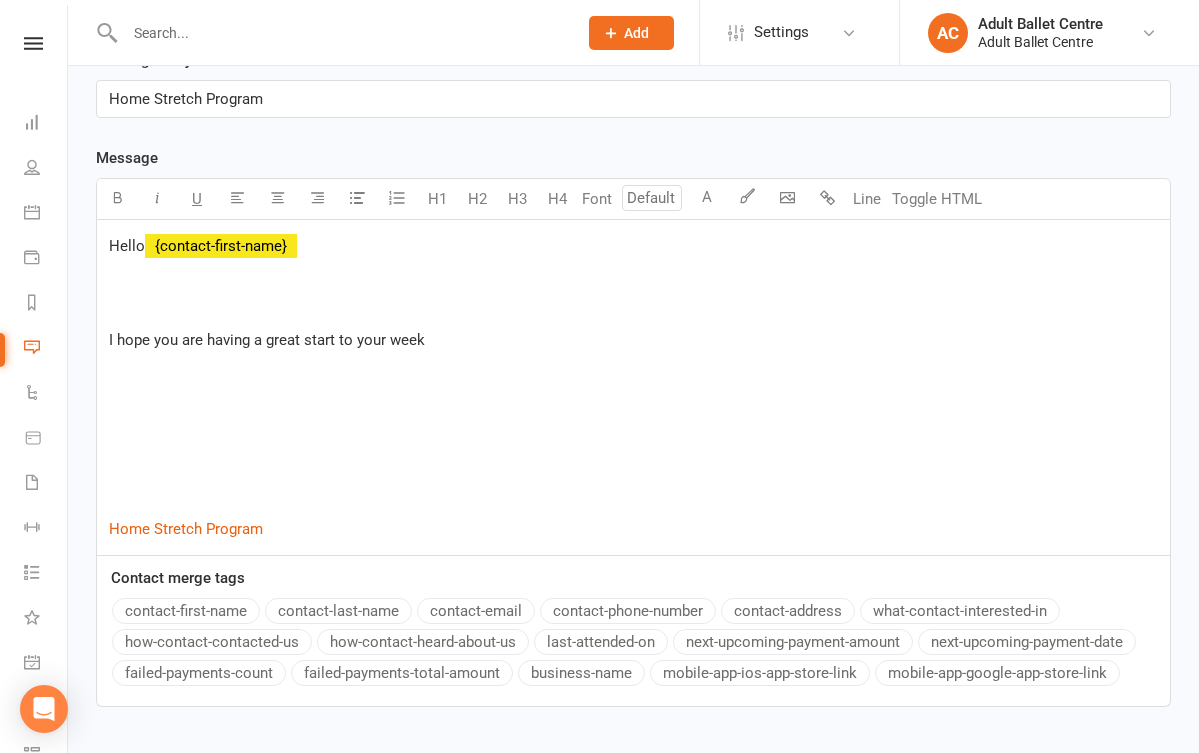 click on "﻿" at bounding box center (633, 466) 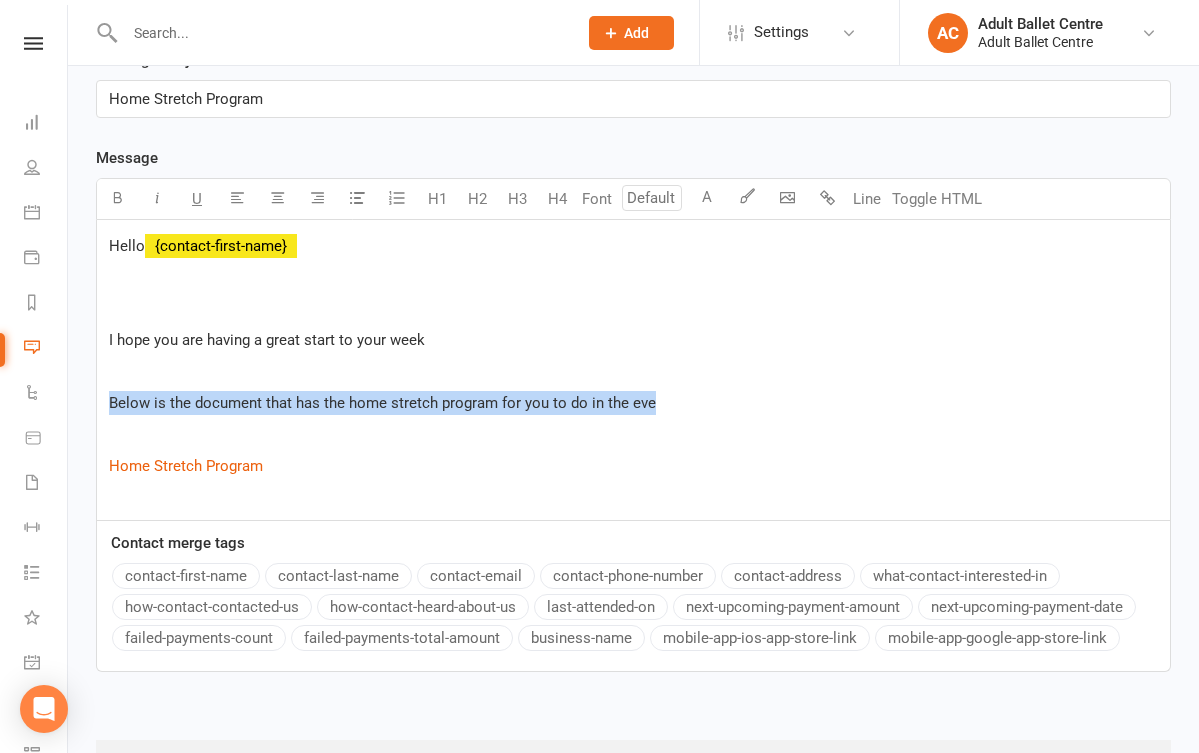 drag, startPoint x: 112, startPoint y: 400, endPoint x: 630, endPoint y: 411, distance: 518.11676 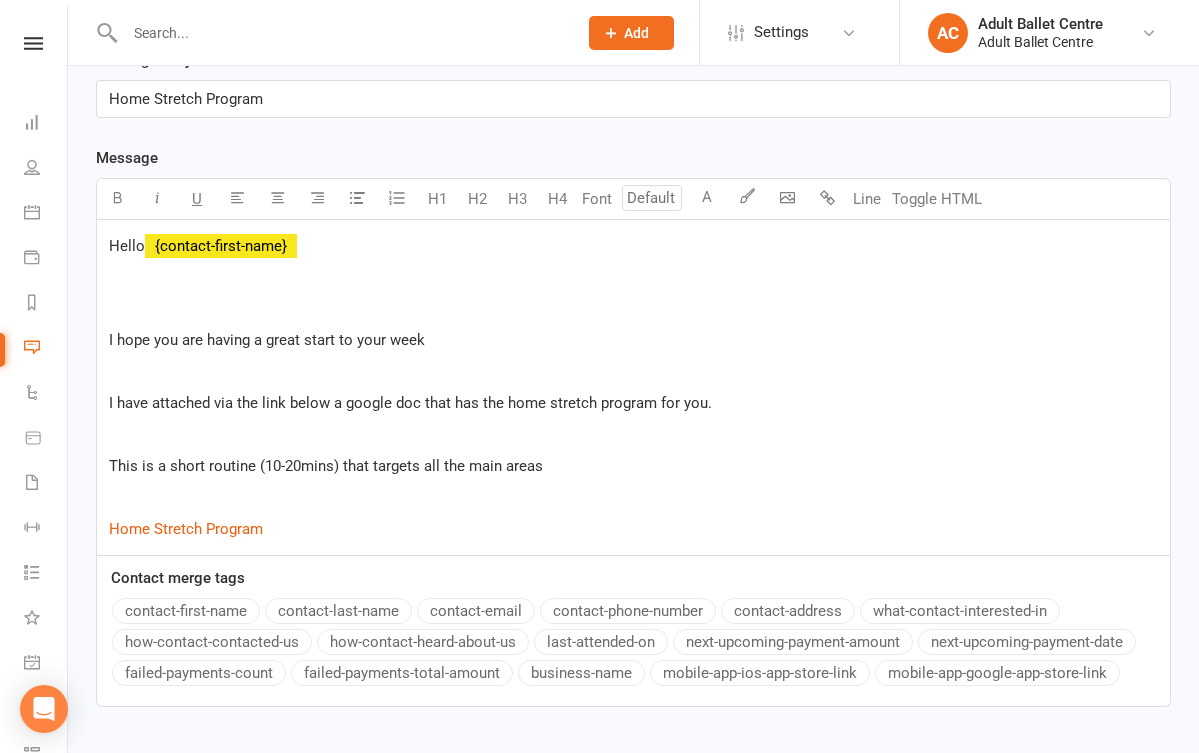 drag, startPoint x: 370, startPoint y: 462, endPoint x: 557, endPoint y: 467, distance: 187.06683 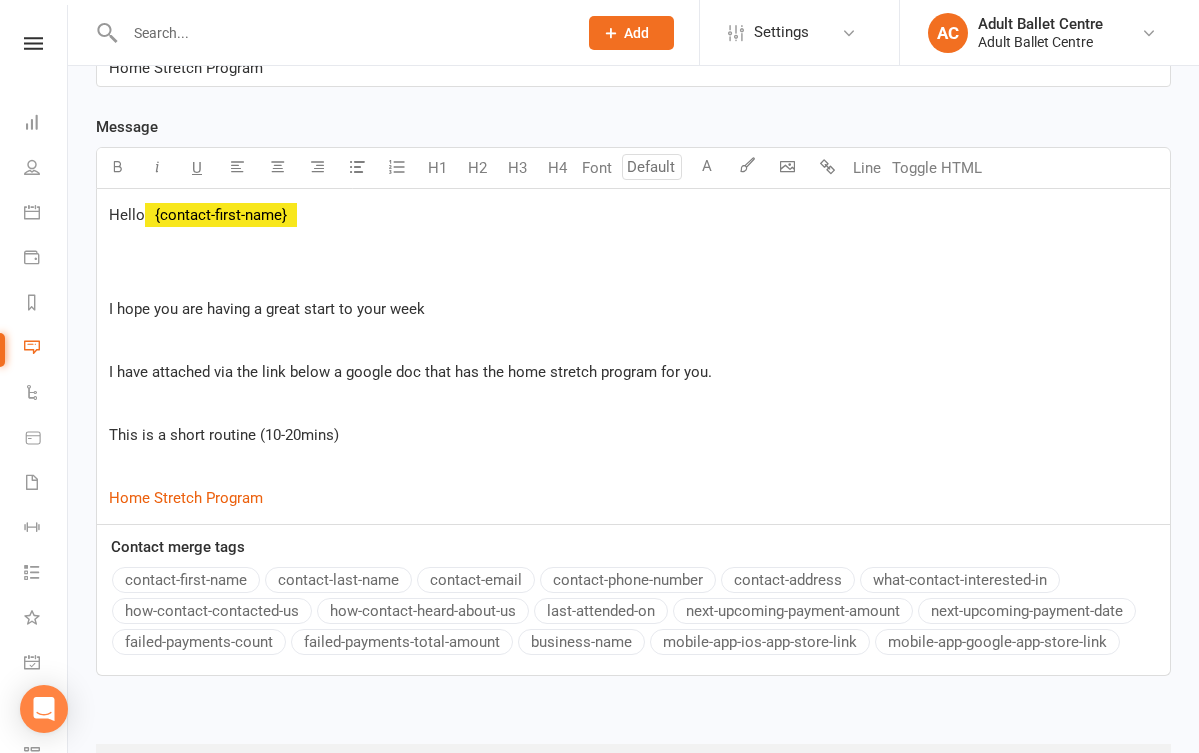 scroll, scrollTop: 578, scrollLeft: 0, axis: vertical 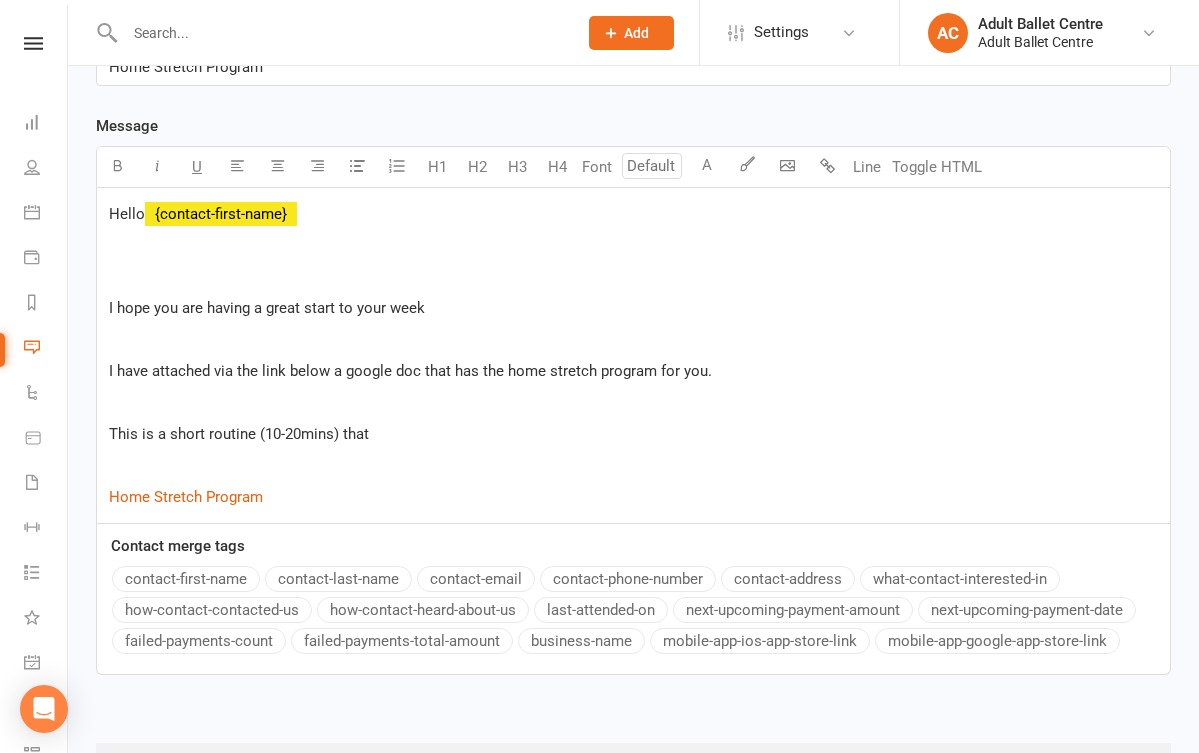 click on "I have attached via the link below a google doc that has the home stretch program for you." at bounding box center (410, 371) 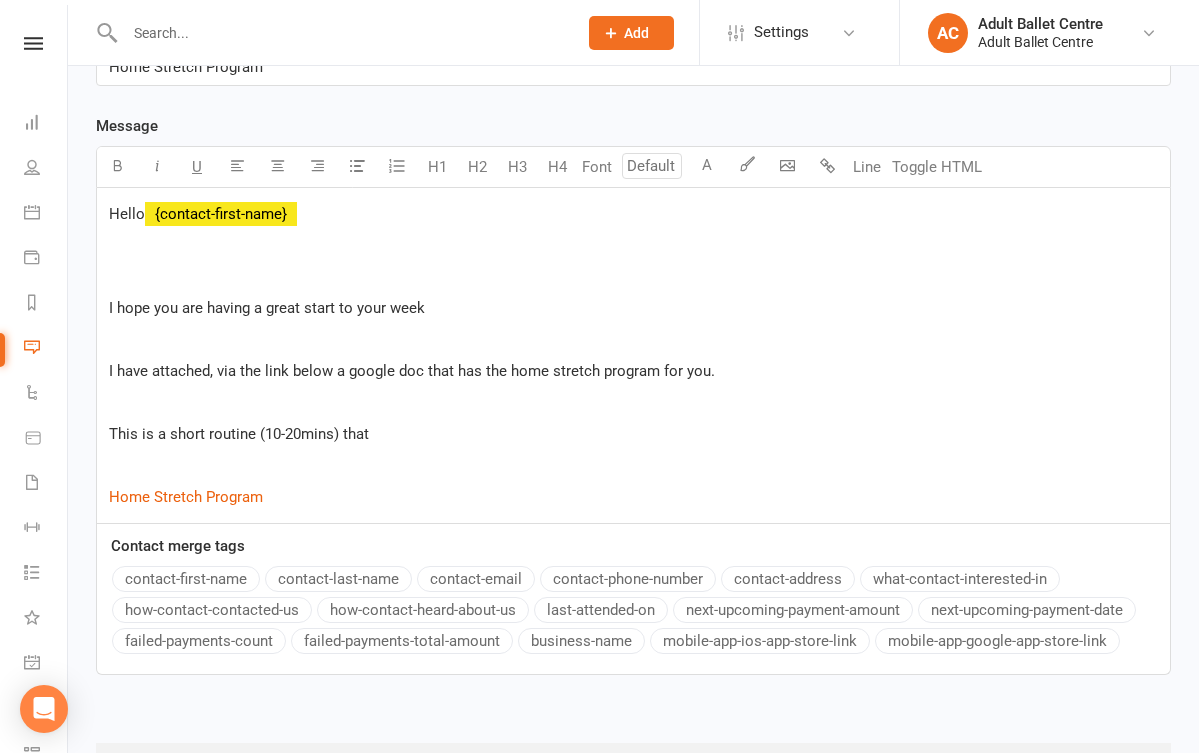 click on "I have attached, via the link below a google doc that has the home stretch program for you." at bounding box center (412, 371) 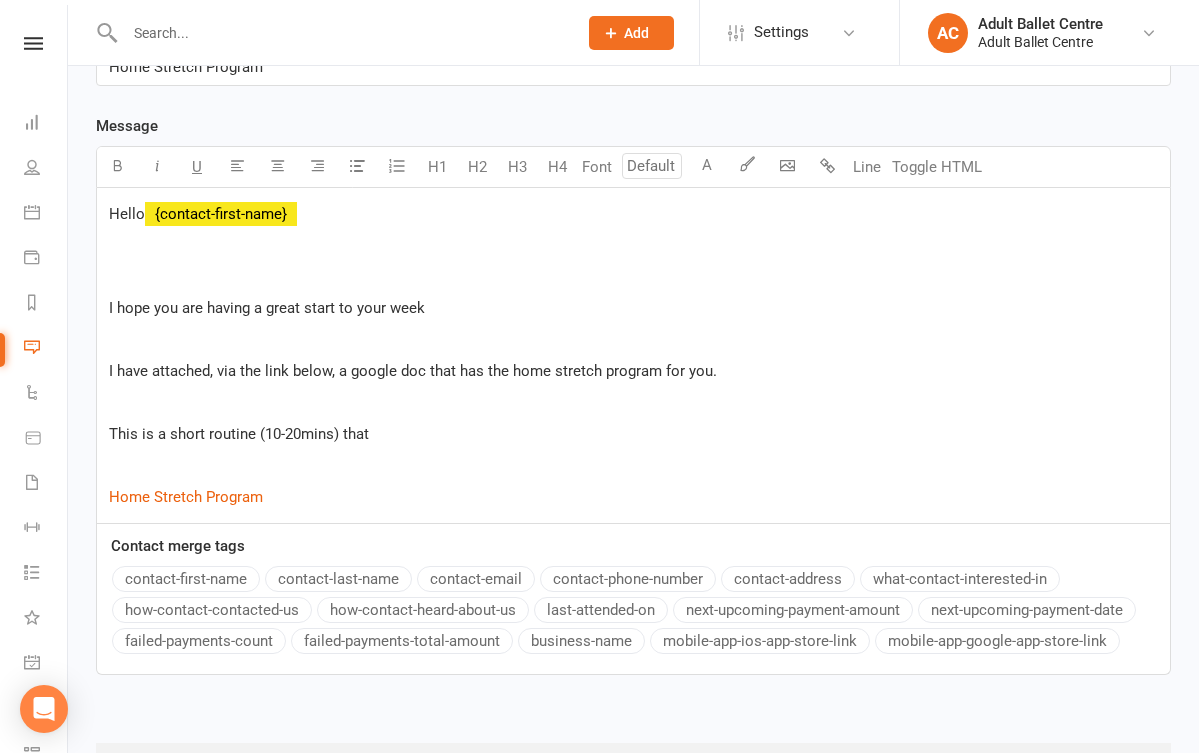 click on "﻿" at bounding box center (633, 466) 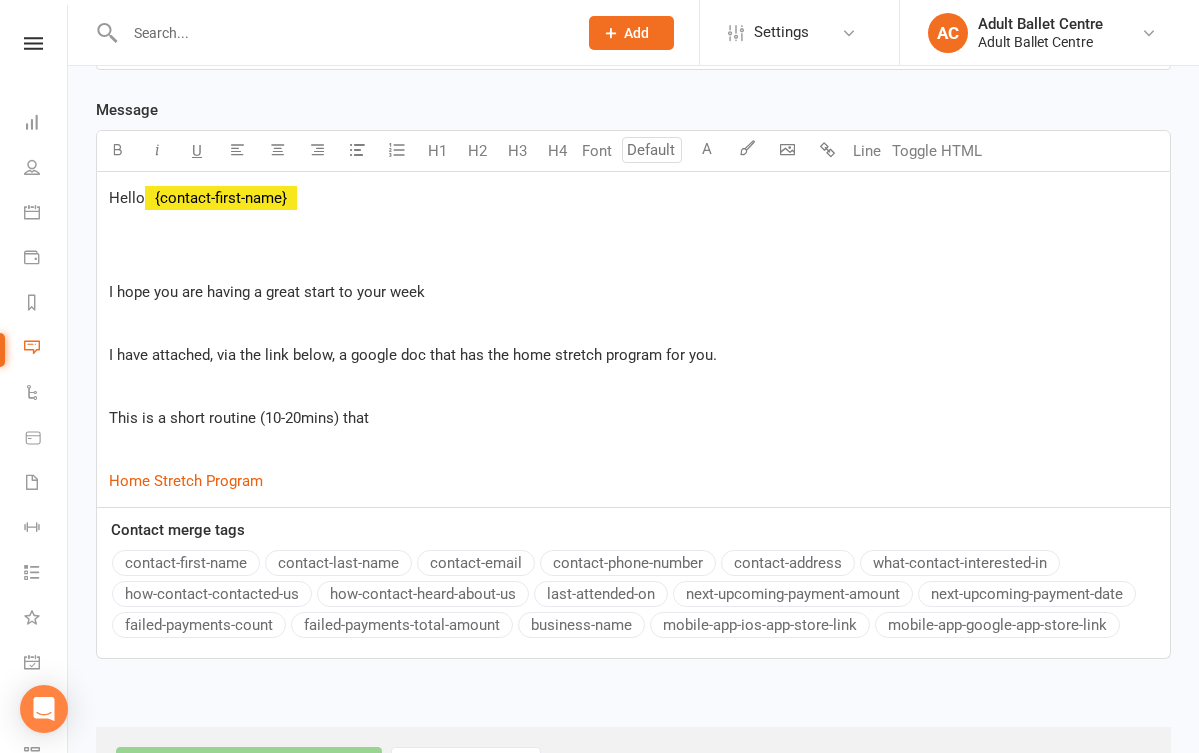 scroll, scrollTop: 606, scrollLeft: 0, axis: vertical 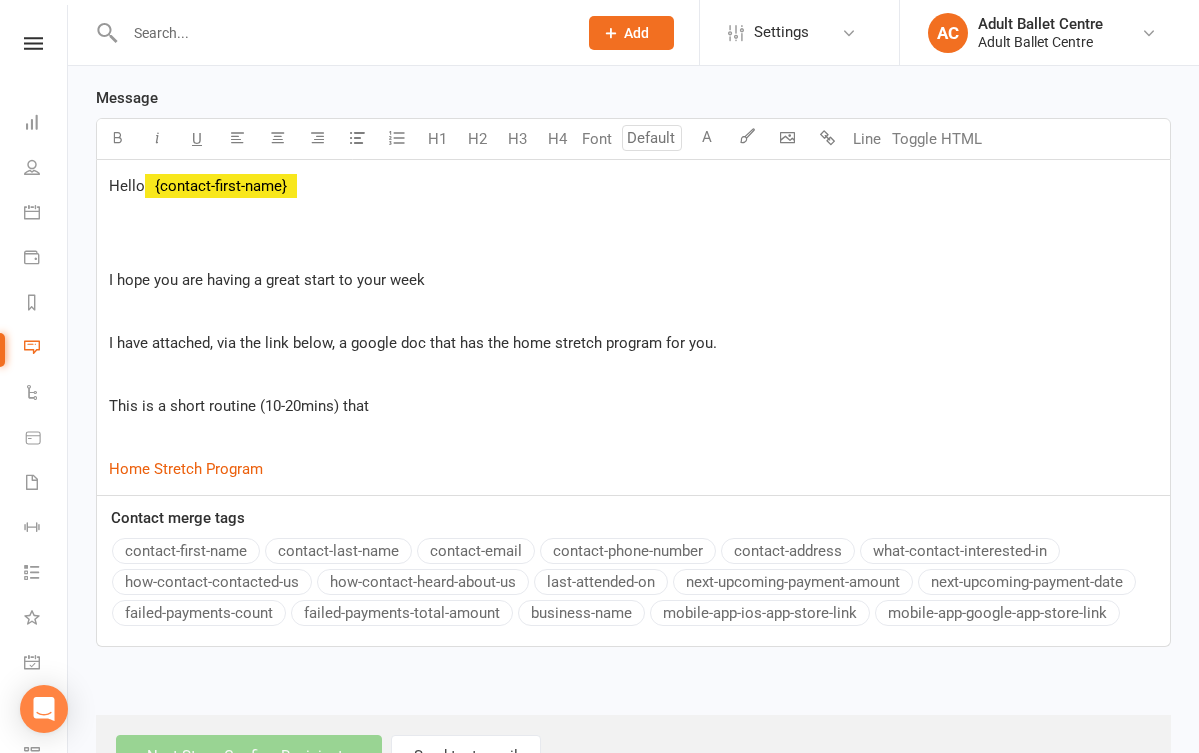 click on "This is a short routine (10-20mins) that" at bounding box center (633, 406) 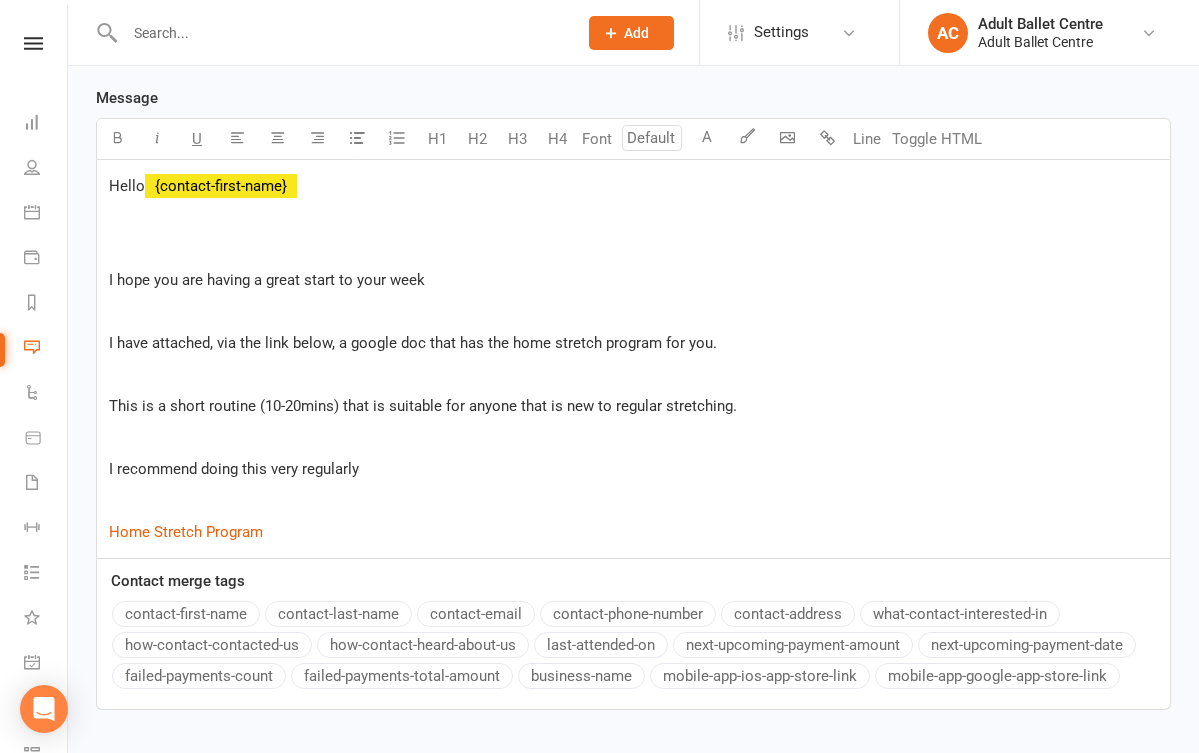 click on "﻿" at bounding box center (633, 501) 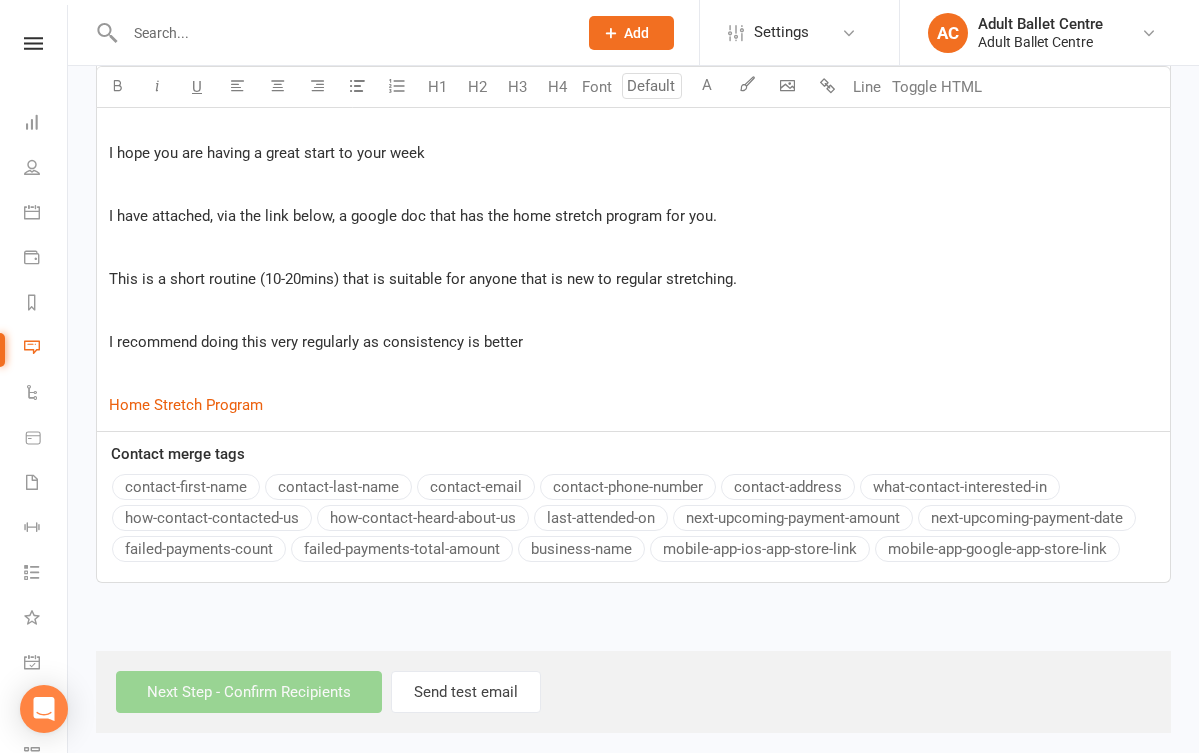 scroll, scrollTop: 747, scrollLeft: 0, axis: vertical 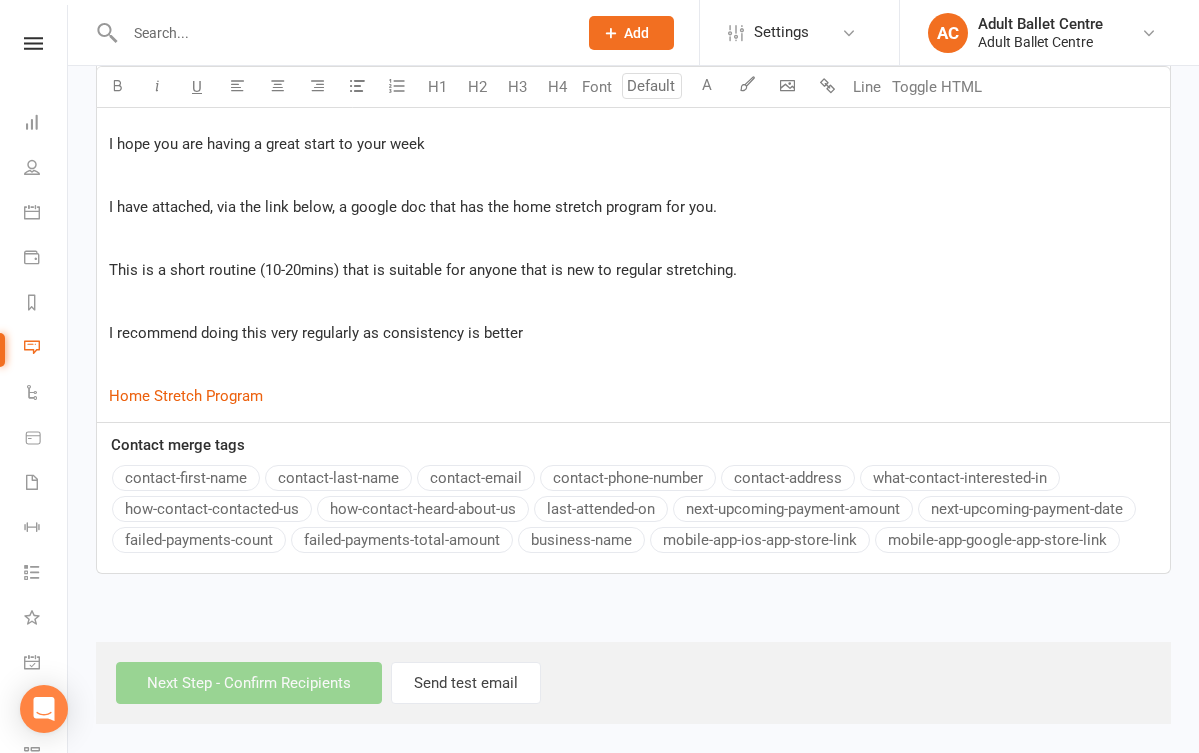 drag, startPoint x: 528, startPoint y: 325, endPoint x: 269, endPoint y: 335, distance: 259.193 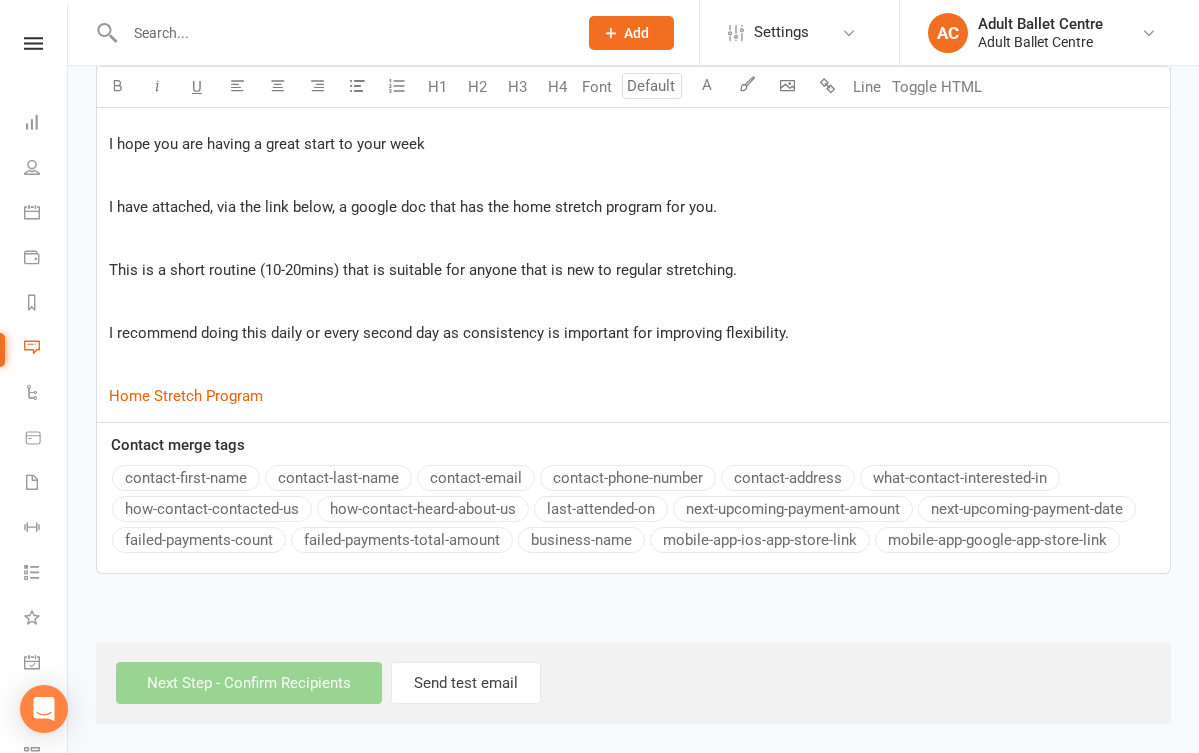 scroll, scrollTop: 759, scrollLeft: 0, axis: vertical 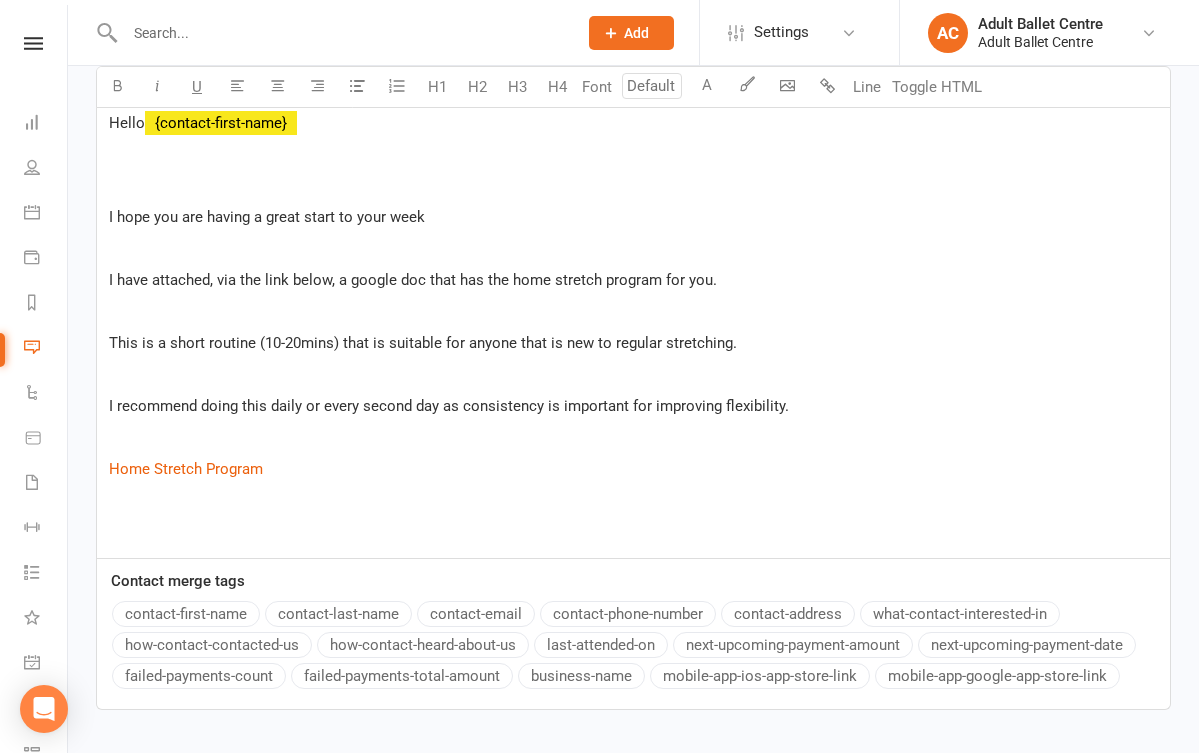 click on "I recommend doing this daily or every second day as consistency is important for improving flexibility." at bounding box center (449, 406) 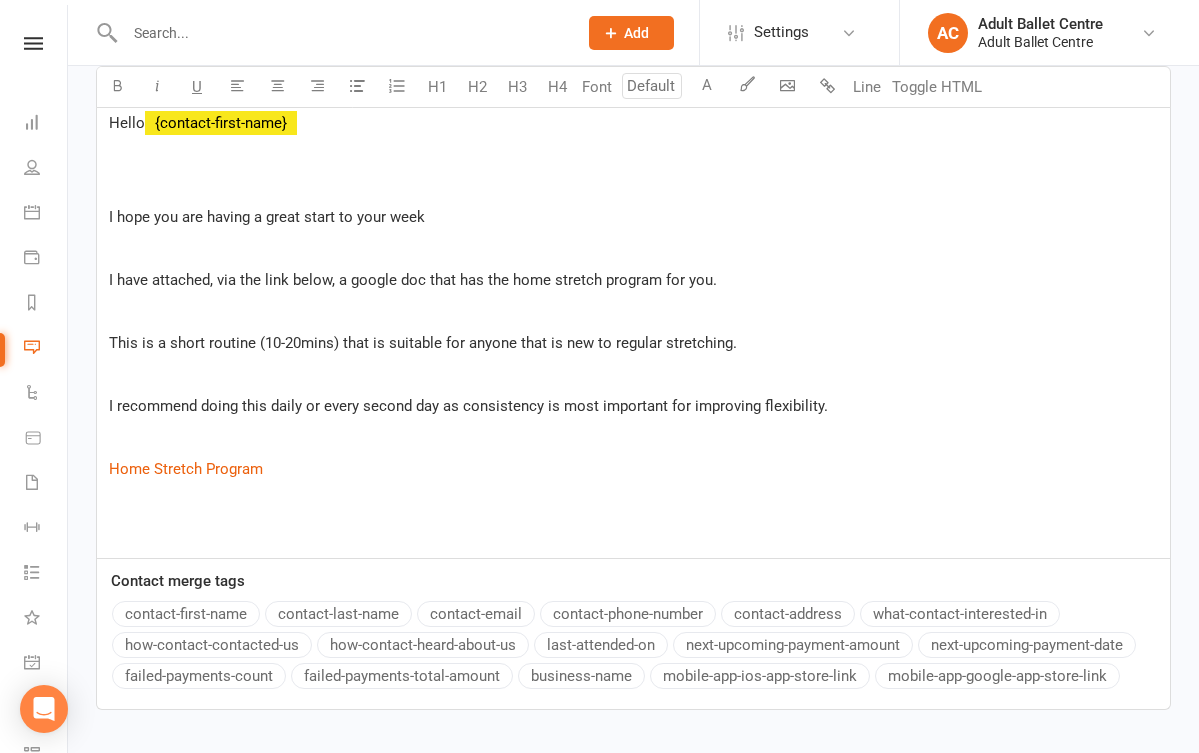 click on "Hello  ﻿ {contact-first-name}   ﻿ ﻿ I hope you are having a great start to your week  ﻿ I have attached, via the link below, a google doc that has the home stretch program for you.  ﻿ This is a short routine (10-20mins) that is suitable for anyone that is new to regular stretching.  ﻿ I recommend doing this daily or every second day as consistency is most important for improving flexibility. ﻿ ﻿ $   Home Stretch Program  $   ﻿ ﻿ ﻿" at bounding box center (633, 327) 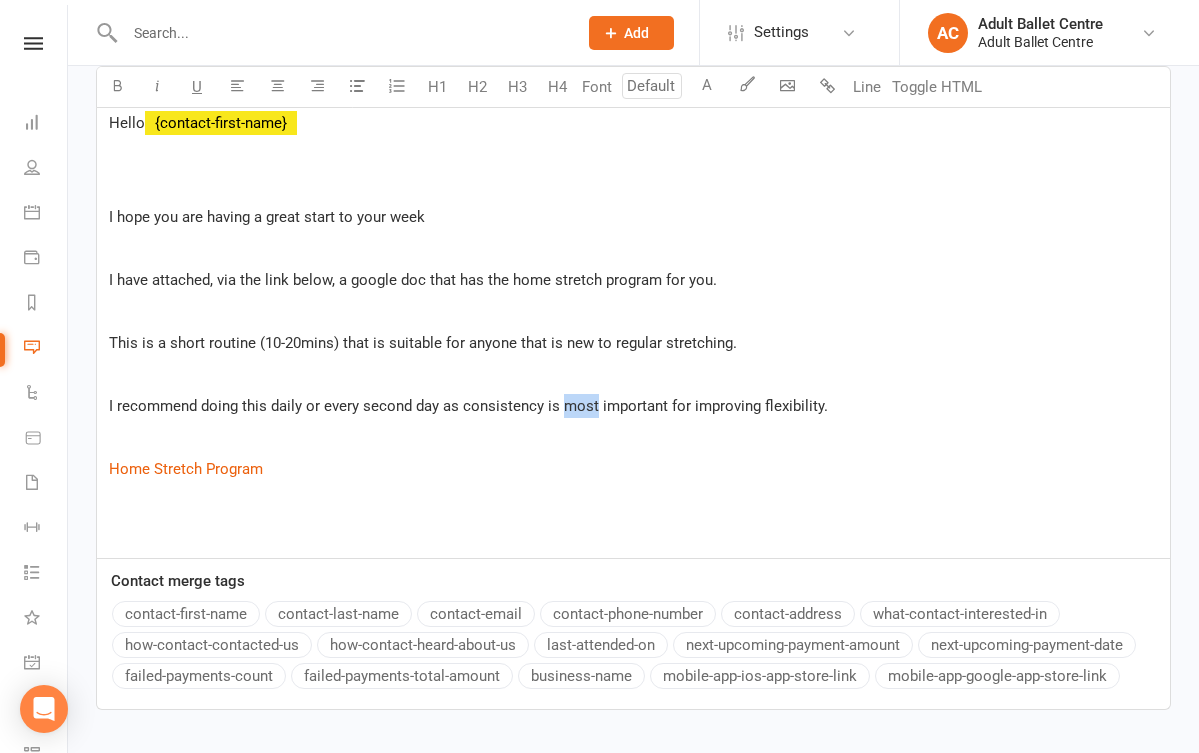 click on "I recommend doing this daily or every second day as consistency is most important for improving flexibility." at bounding box center [468, 406] 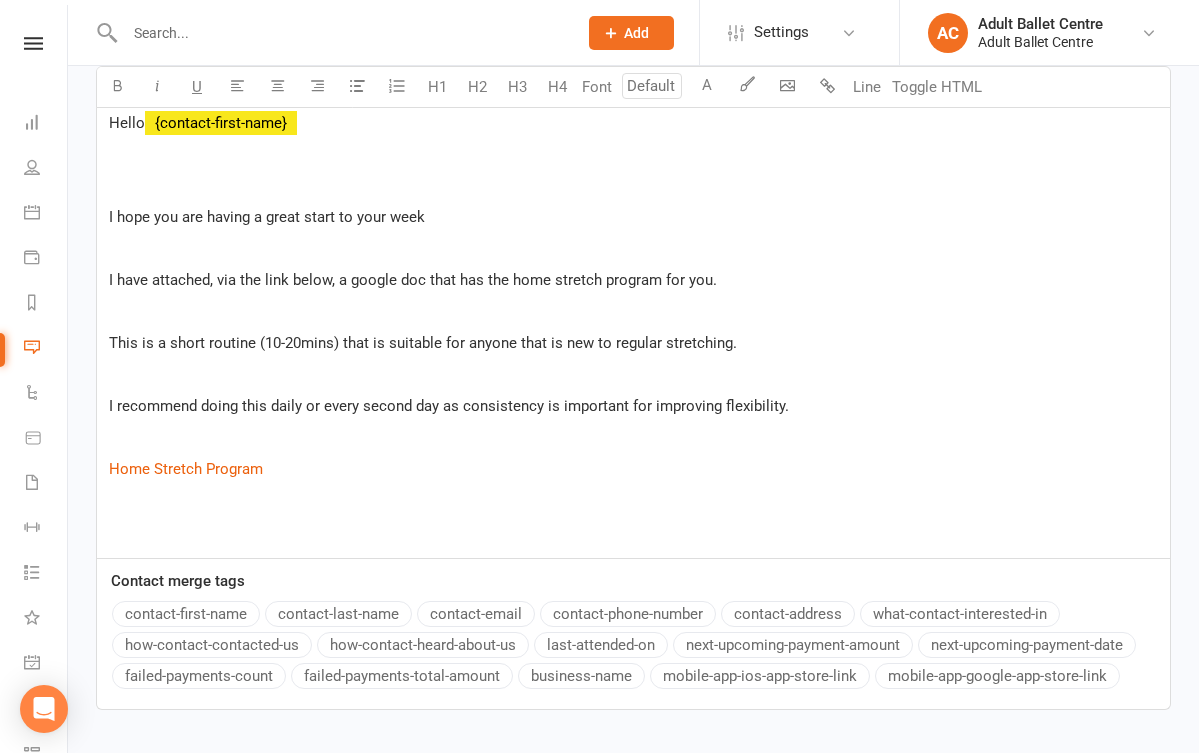 click on "Hello  ﻿ {contact-first-name}   ﻿ ﻿ I hope you are having a great start to your week  ﻿ I have attached, via the link below, a google doc that has the home stretch program for you.  ﻿ This is a short routine (10-20mins) that is suitable for anyone that is new to regular stretching.  ﻿ I recommend doing this daily or every second day as consistency is important for improving flexibility. ﻿ ﻿ $   Home Stretch Program  $   ﻿ ﻿ ﻿" at bounding box center (633, 327) 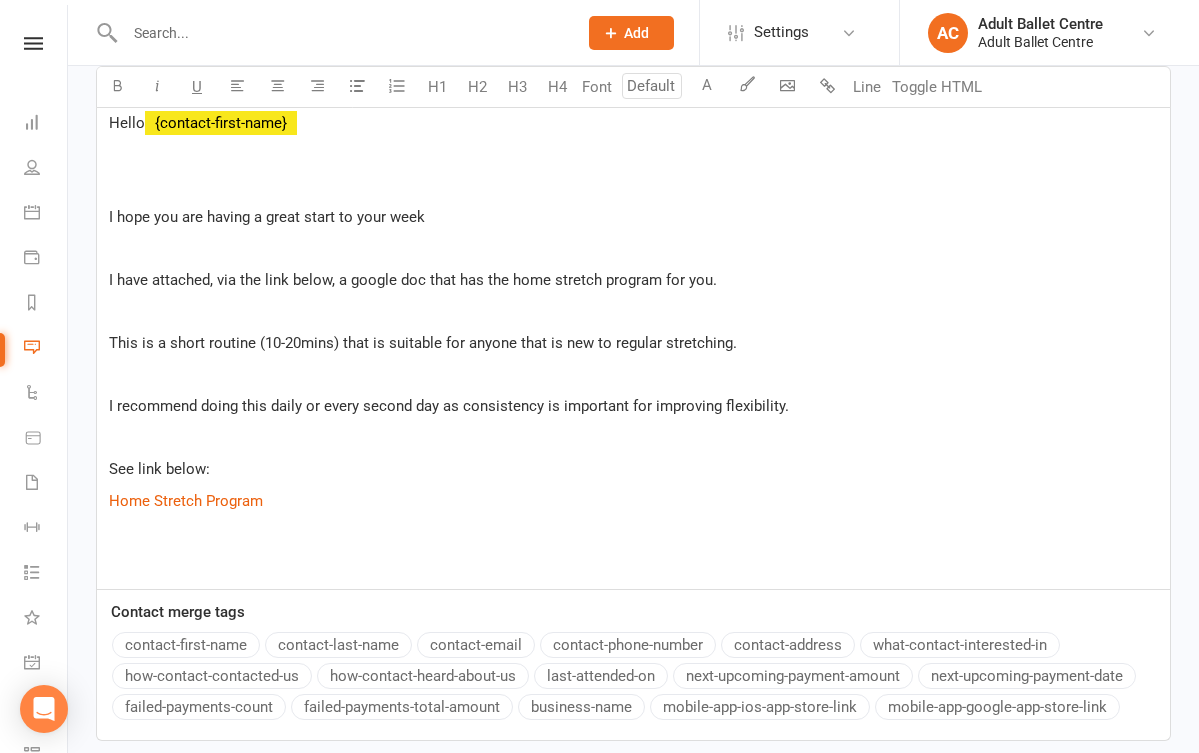 click on "﻿" at bounding box center [633, 564] 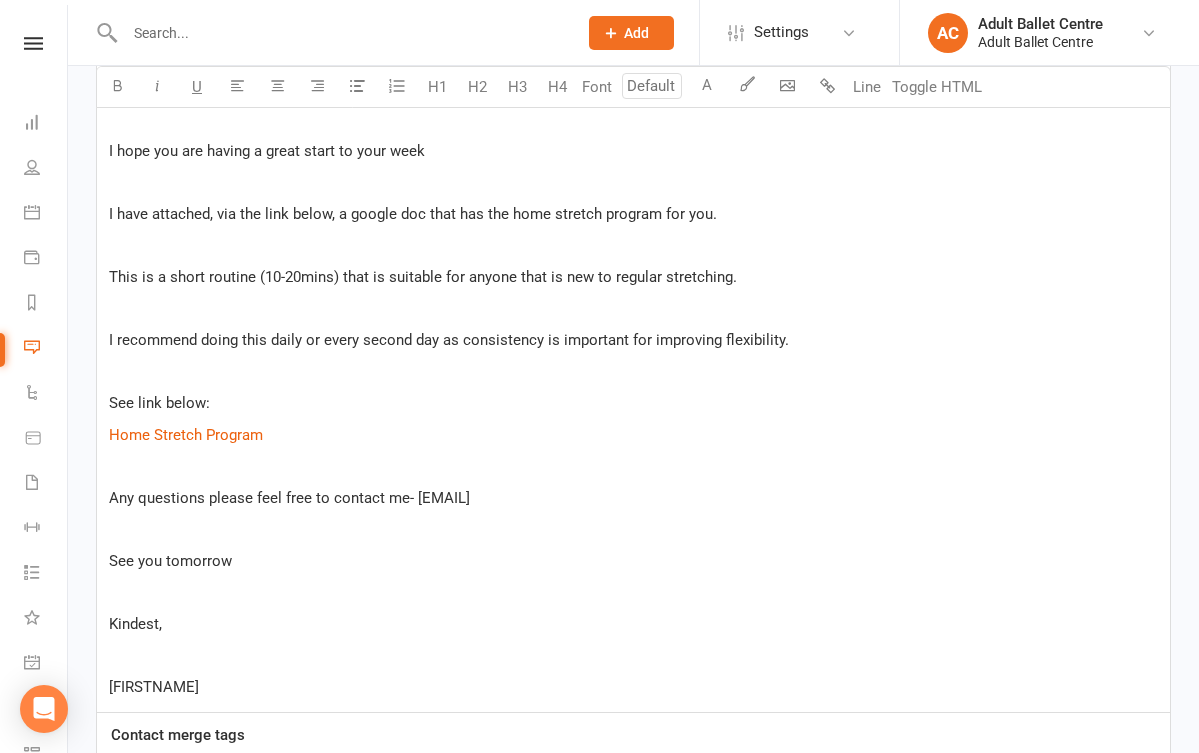 scroll, scrollTop: 688, scrollLeft: 0, axis: vertical 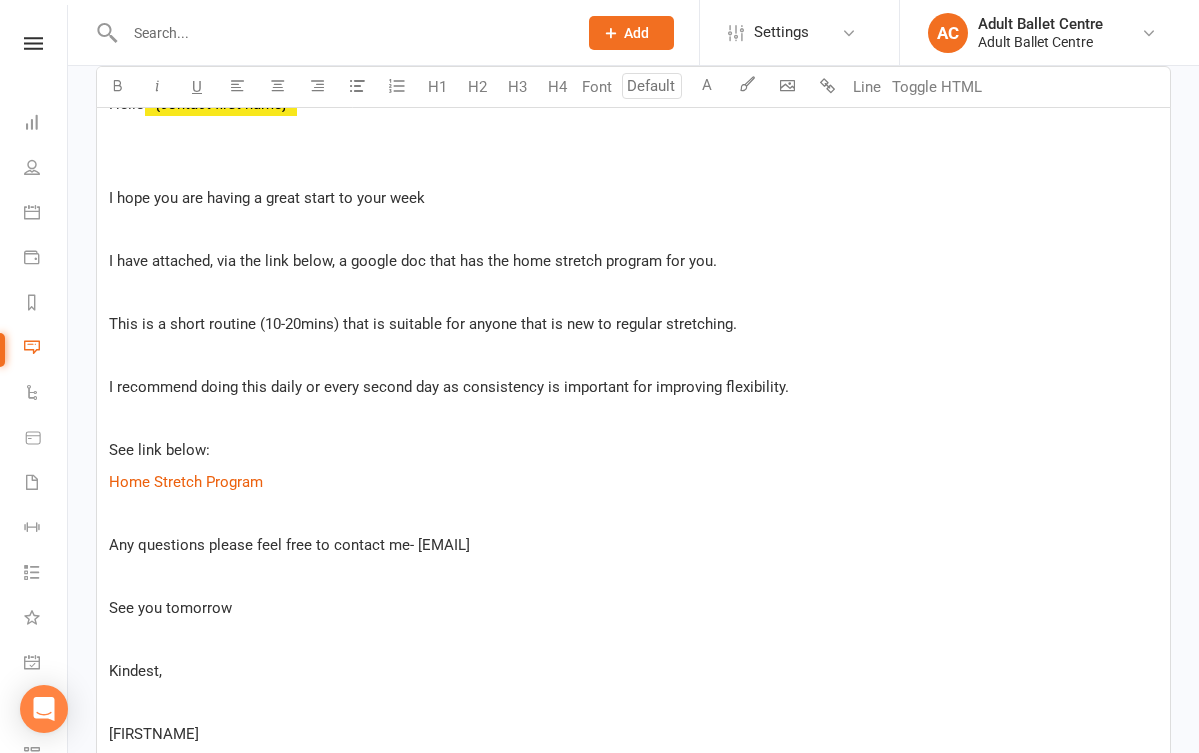 drag, startPoint x: 413, startPoint y: 550, endPoint x: 656, endPoint y: 551, distance: 243.00206 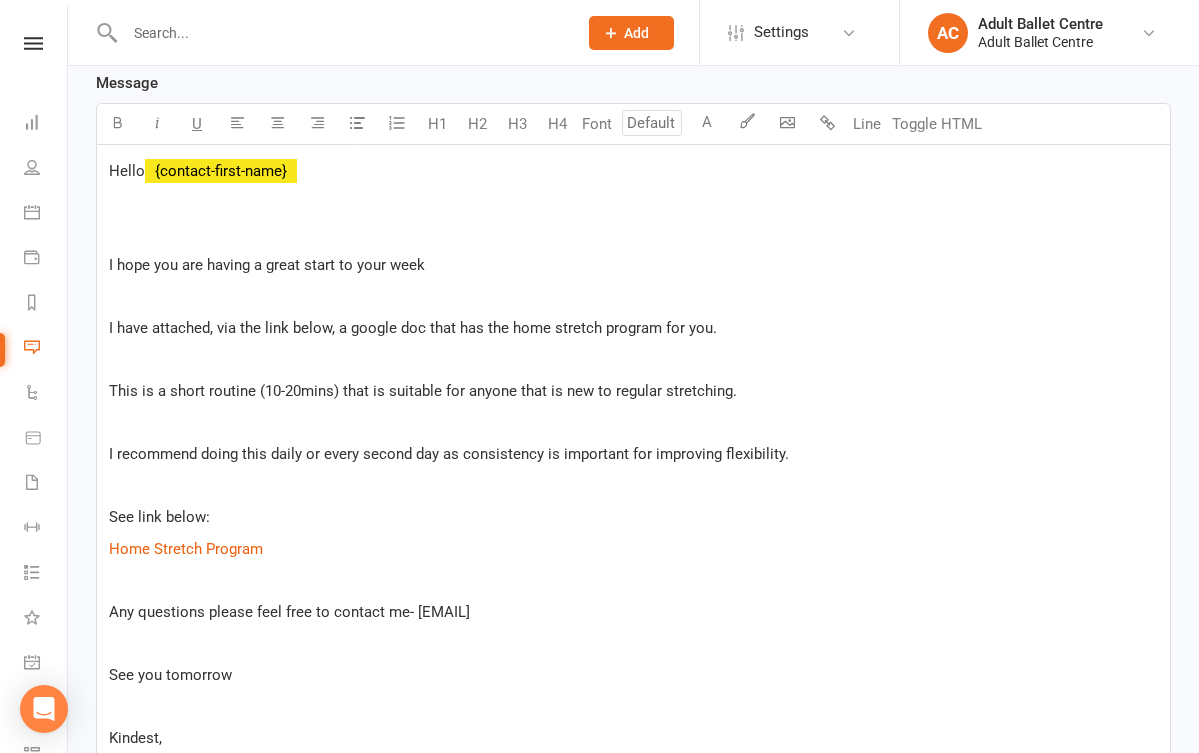 scroll, scrollTop: 575, scrollLeft: 0, axis: vertical 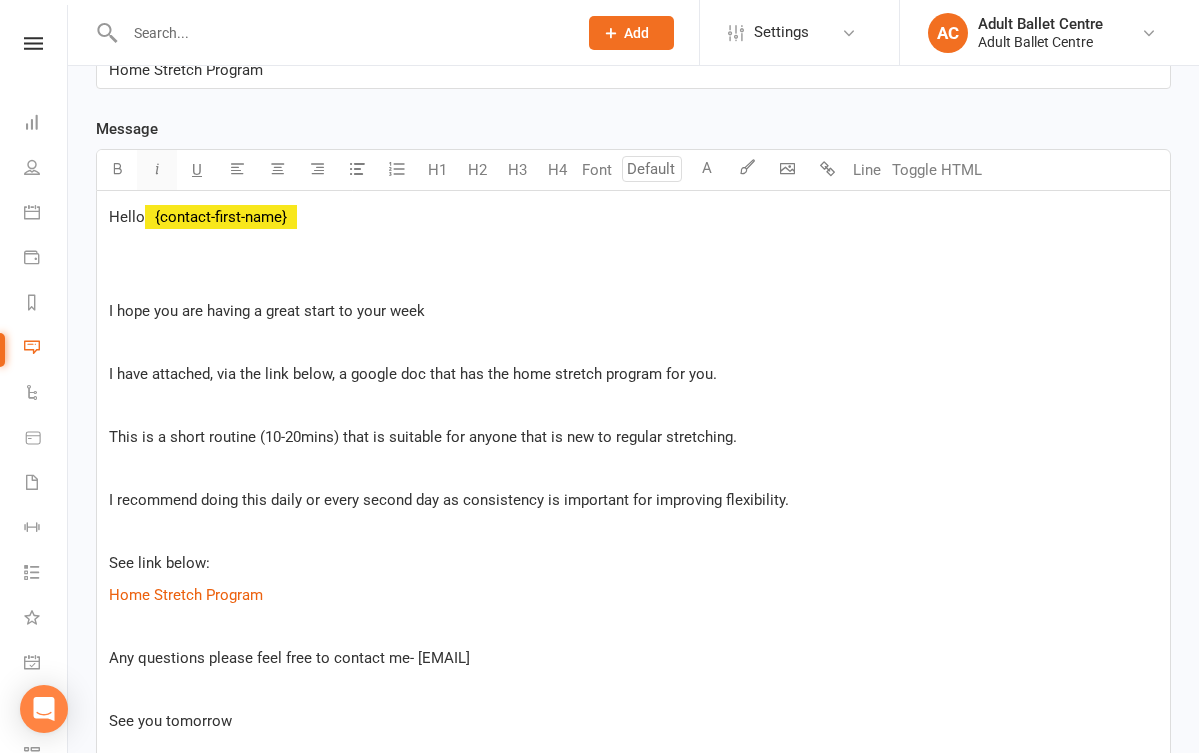click at bounding box center [157, 168] 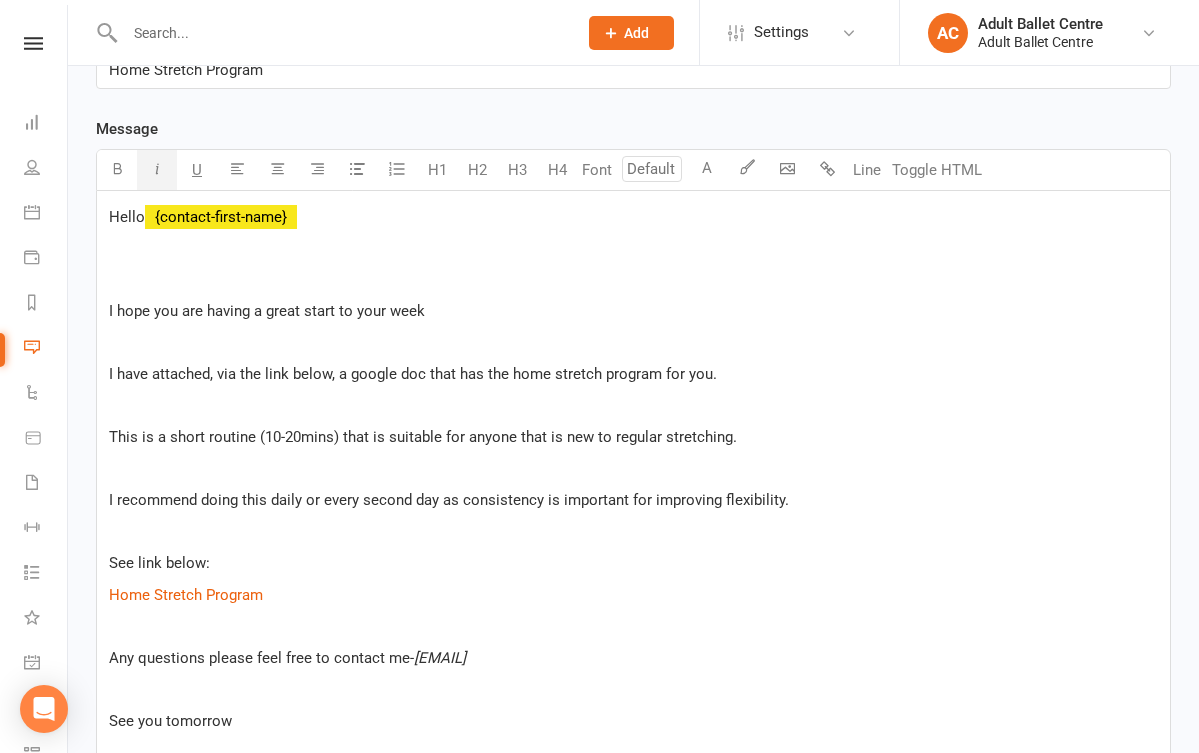 click on "Hello ﻿ {contact-first-name} ﻿ ﻿ I hope you are having a great start to your week ﻿ I have attached, via the link below, a google doc that has the home stretch program for you. ﻿ This is a short routine (10-20mins) that is suitable for anyone that is new to regular stretching. ﻿ I recommend doing this daily or every second day as consistency is important for improving flexibility. ﻿ See link below: ﻿ $   Home Stretch Program  $   ﻿ ﻿ Any questions please feel free to contact me-  [EMAIL] ﻿ See you tomorrow  ﻿ Kindest, ﻿ [NAME]" at bounding box center [633, 531] 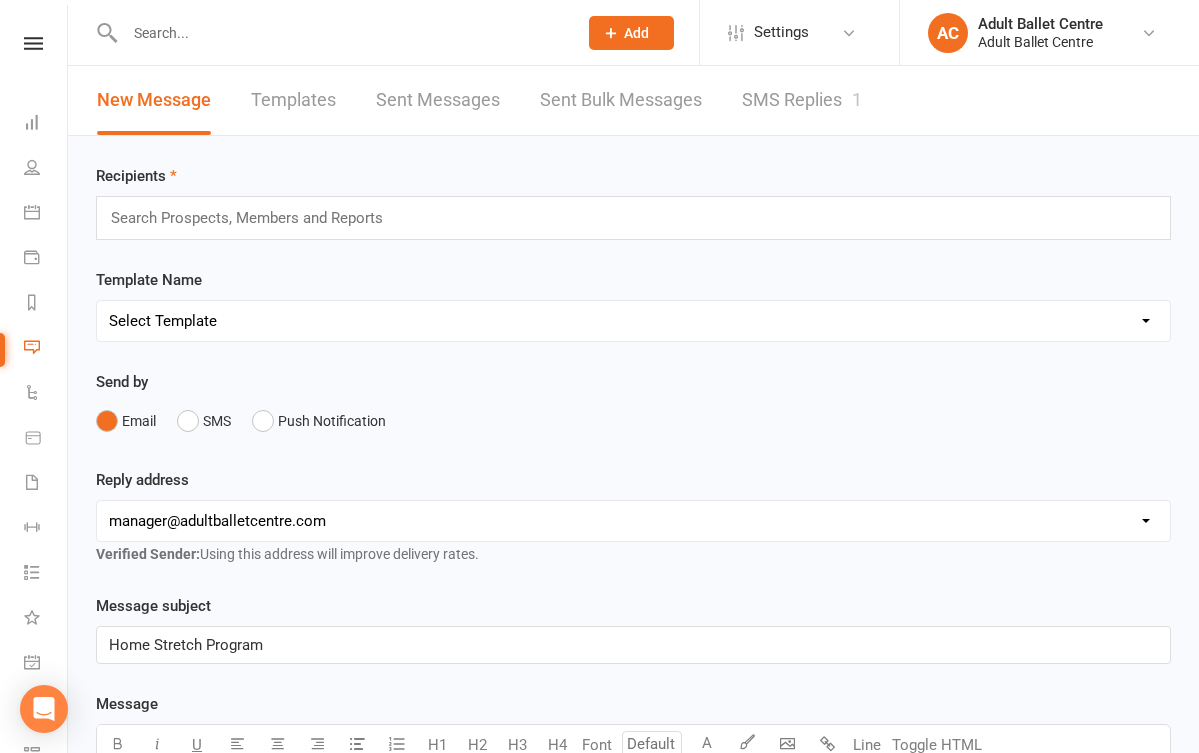 scroll, scrollTop: 0, scrollLeft: 0, axis: both 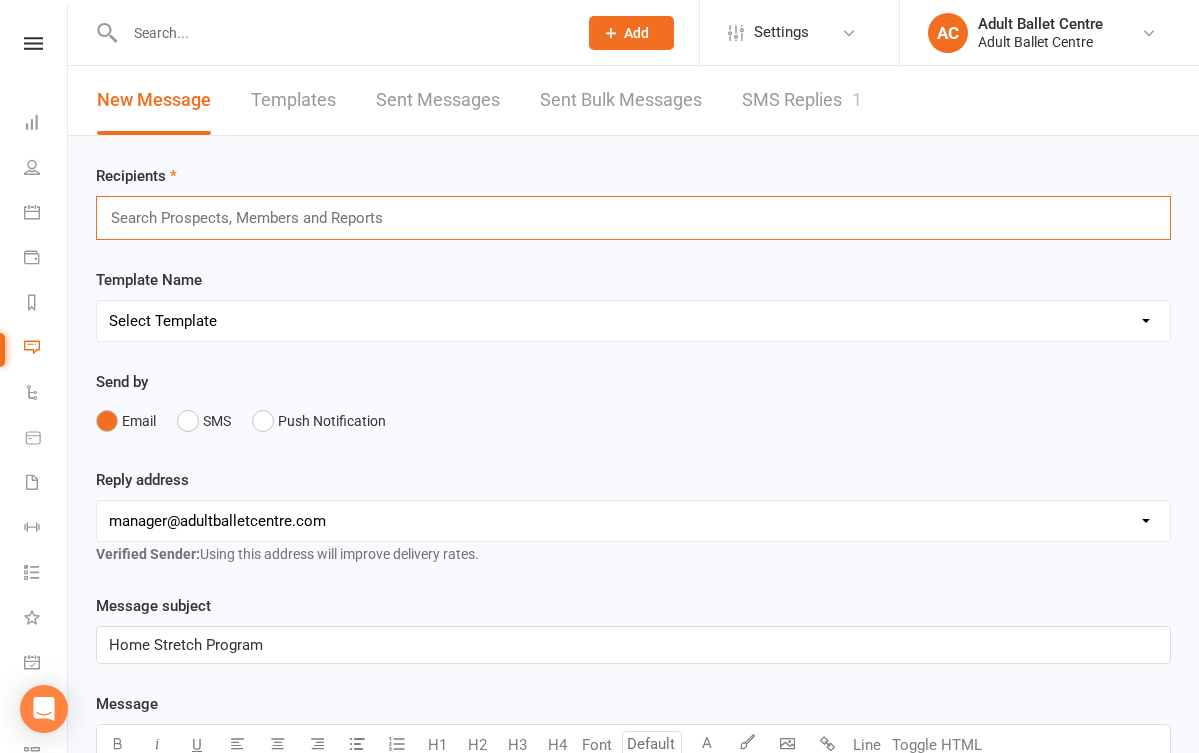 click at bounding box center [256, 218] 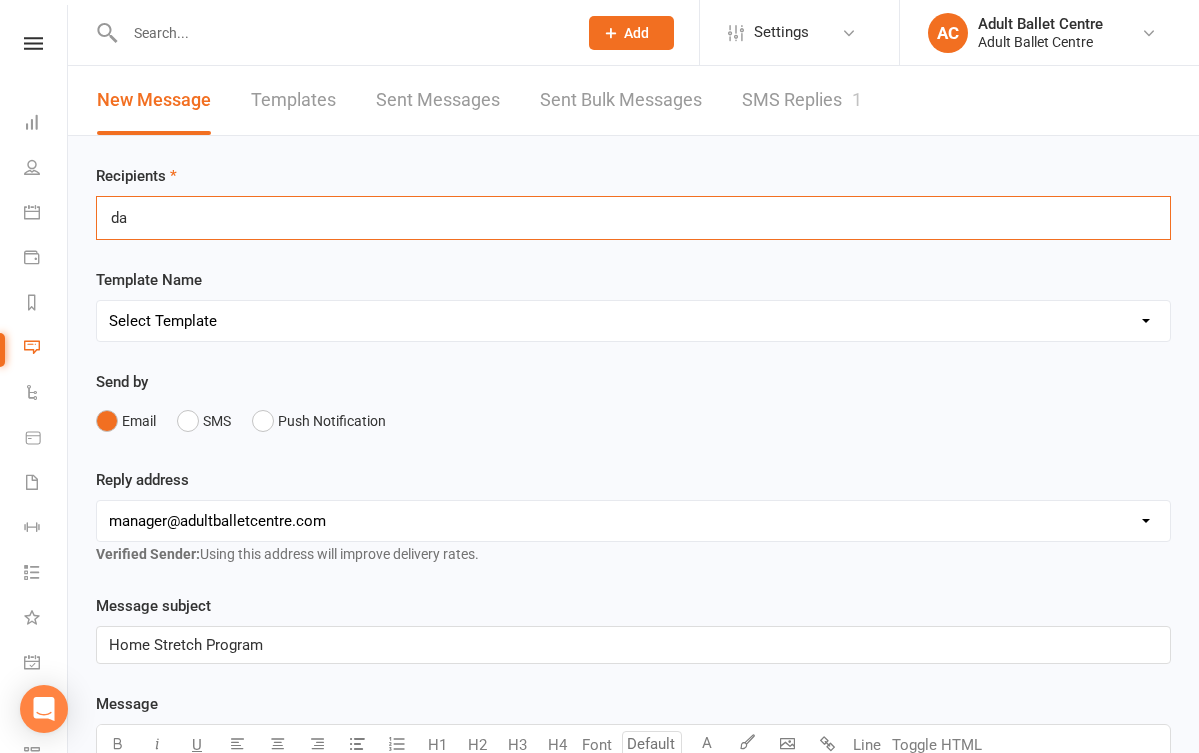 type on "d" 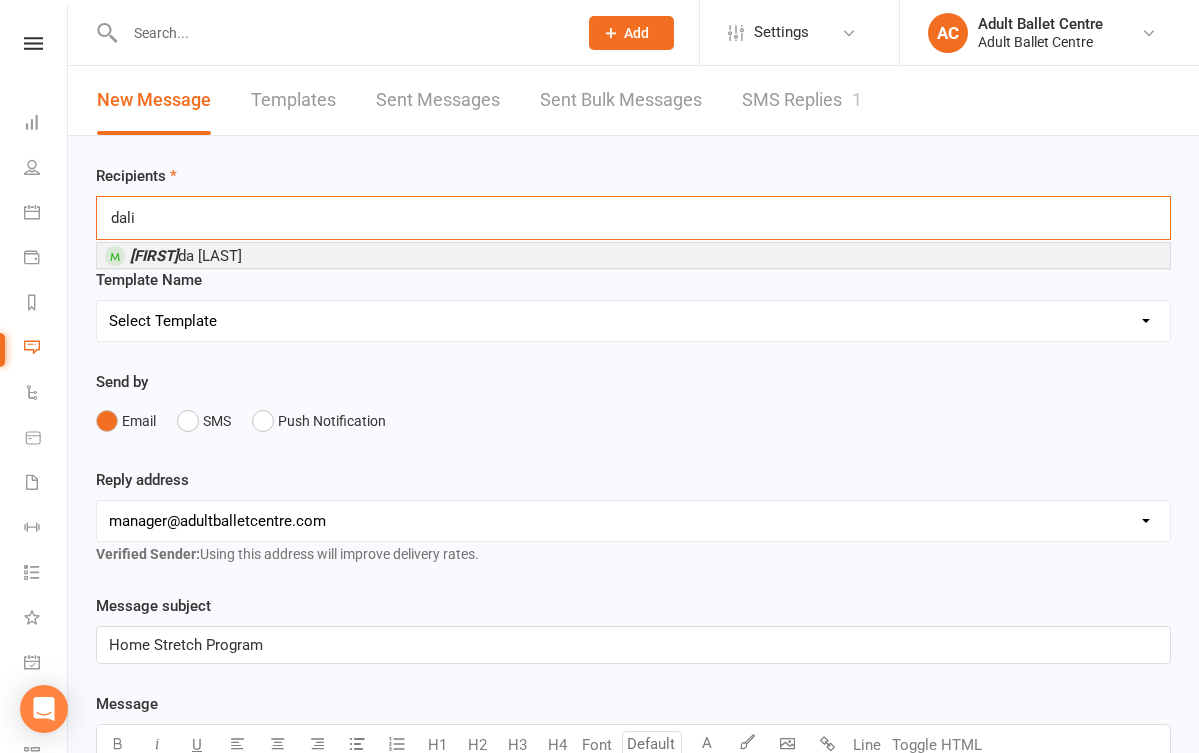 type on "dali" 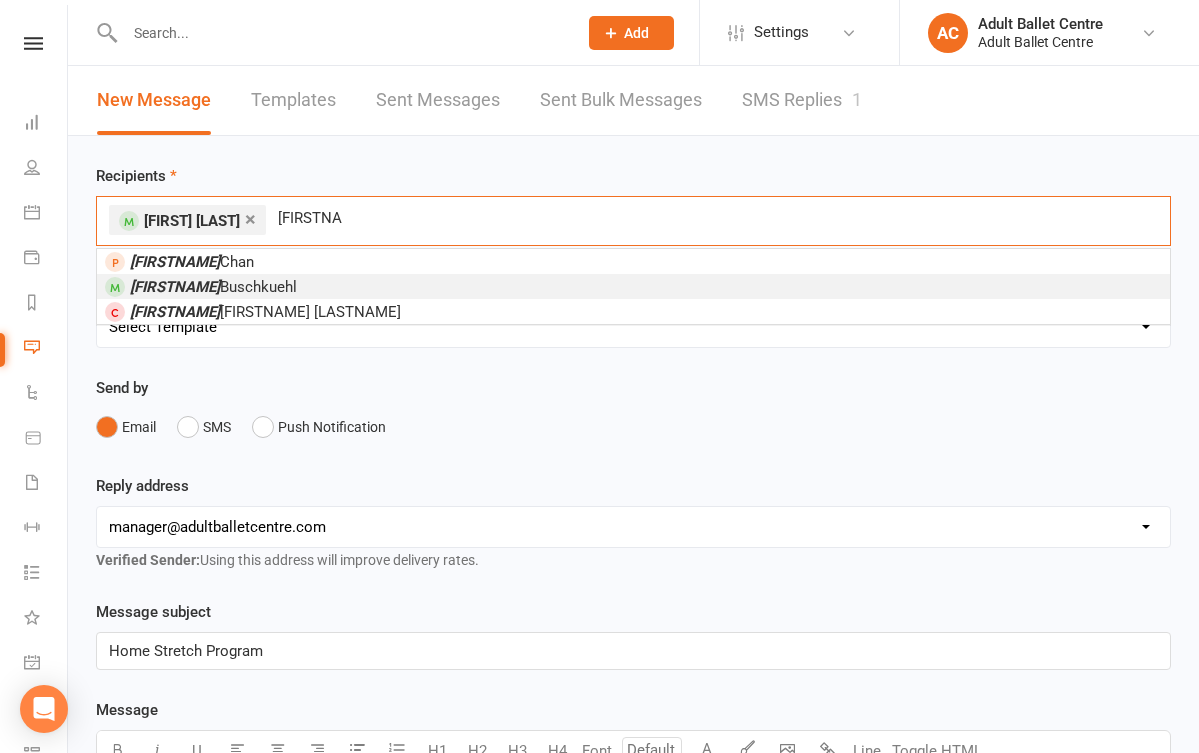 type on "[FIRSTNAME]" 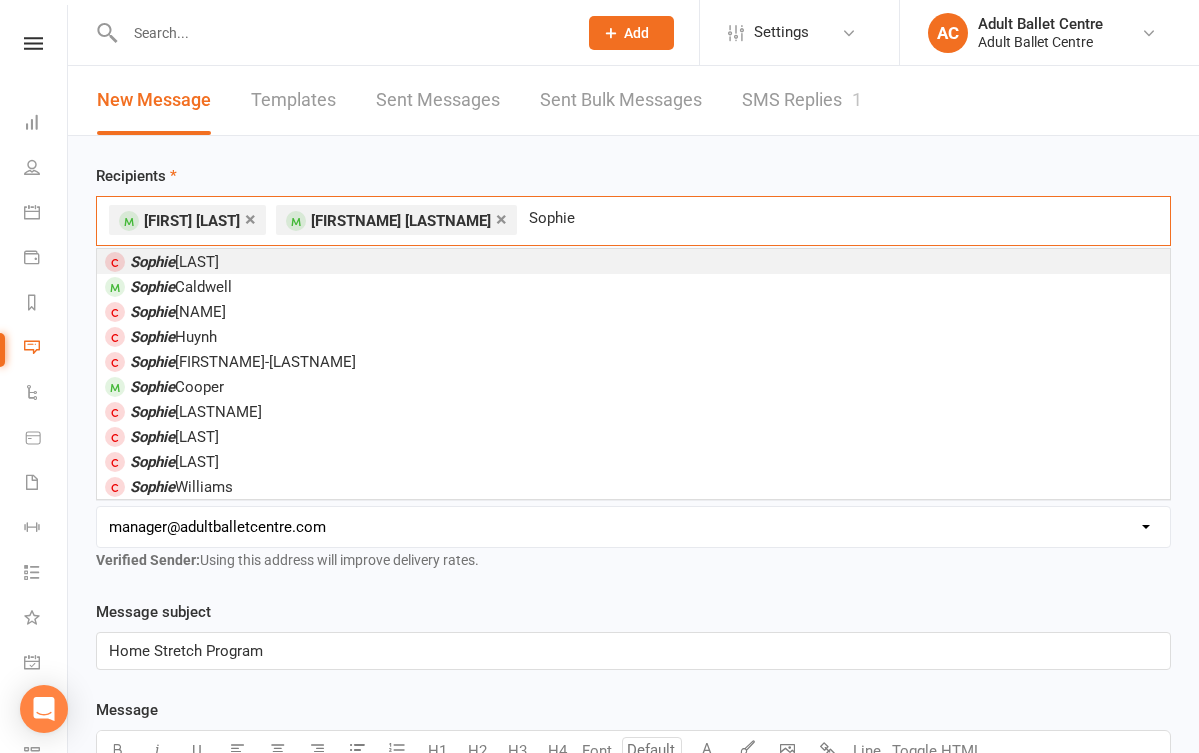 type on "Sophie" 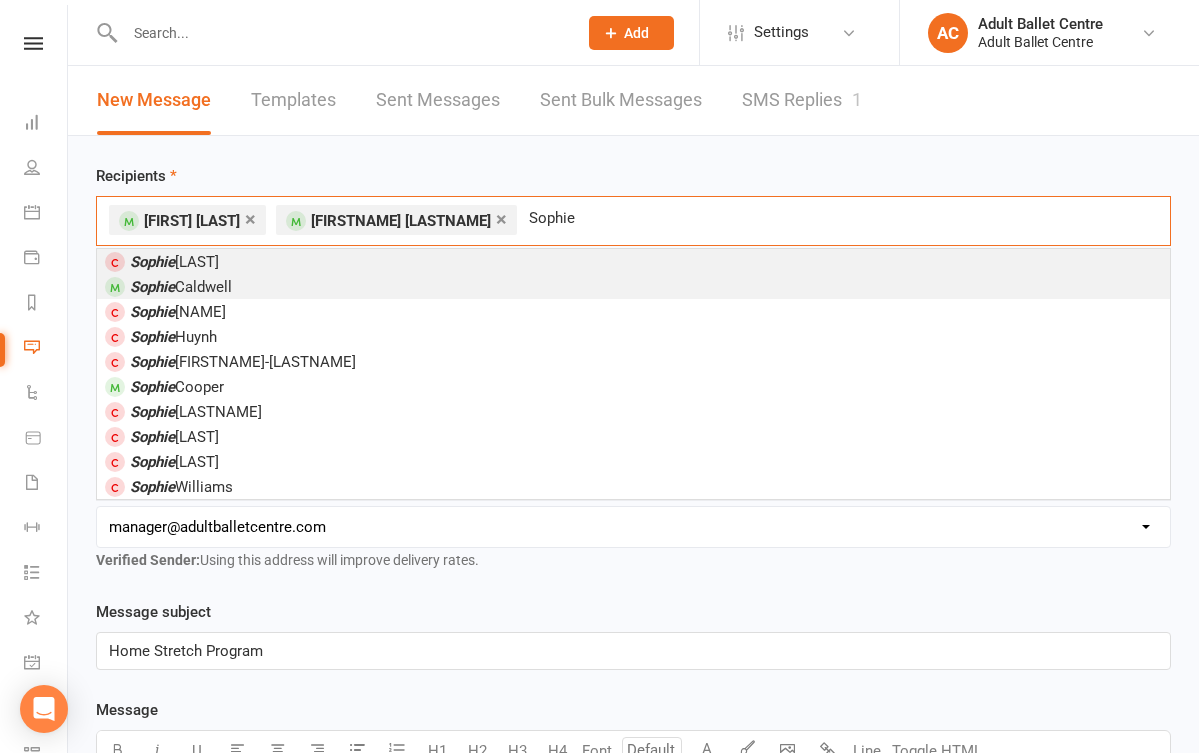 drag, startPoint x: 372, startPoint y: 67, endPoint x: 210, endPoint y: 286, distance: 272.40594 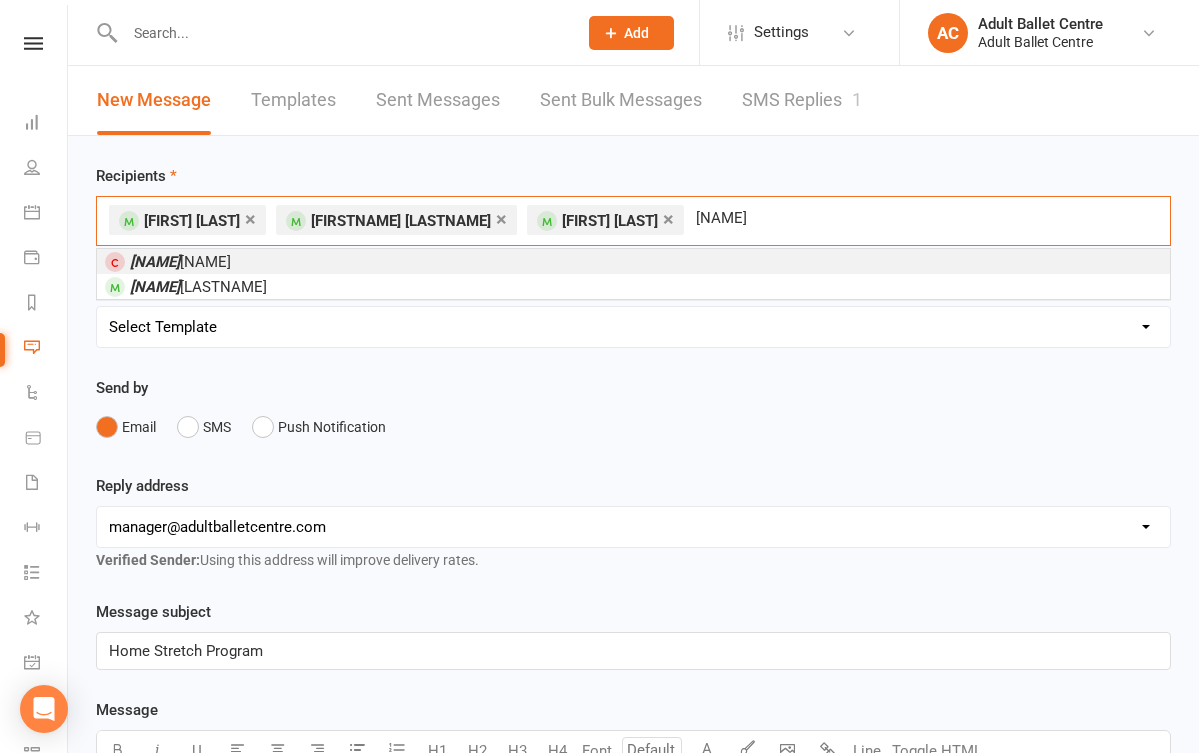 type on "[NAME]" 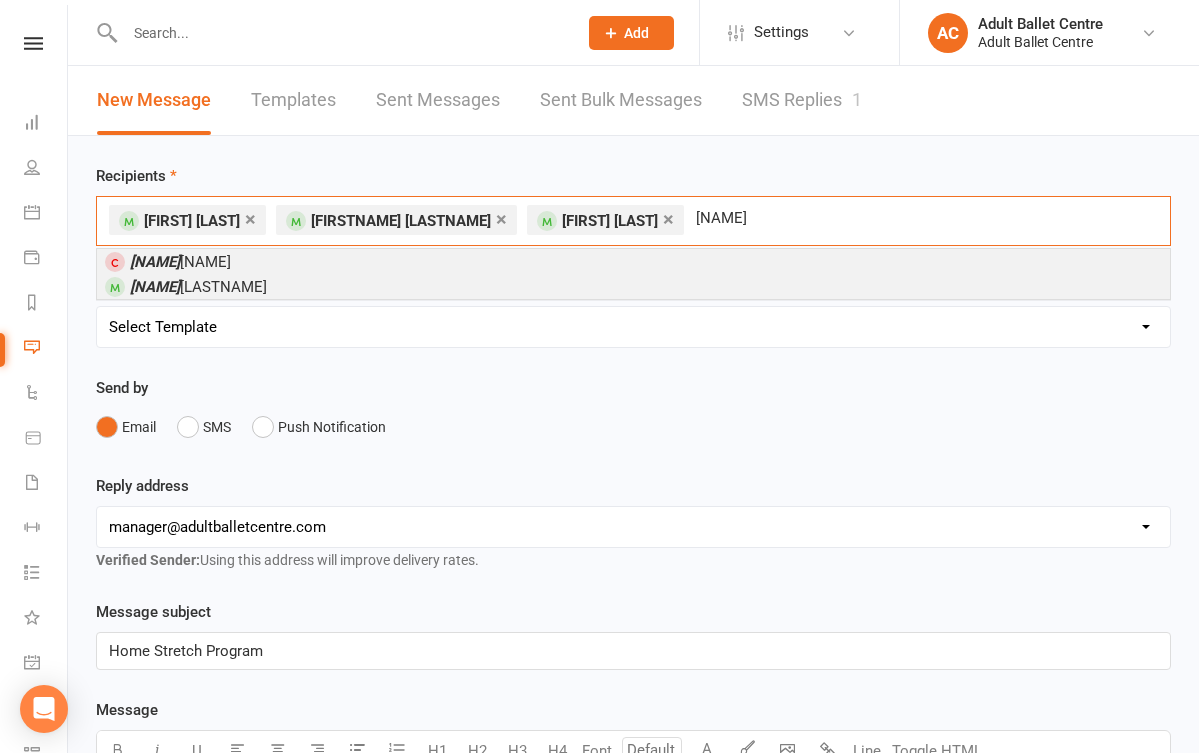 drag, startPoint x: 476, startPoint y: 133, endPoint x: 229, endPoint y: 296, distance: 295.9358 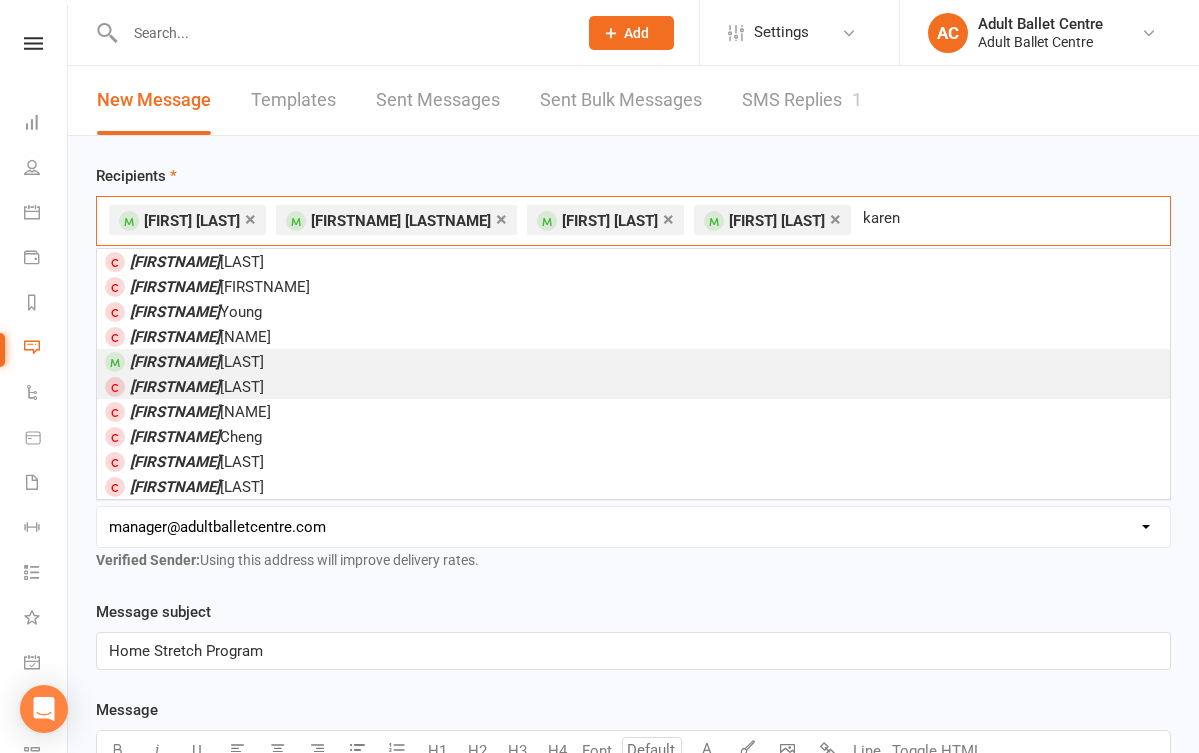 type on "karen" 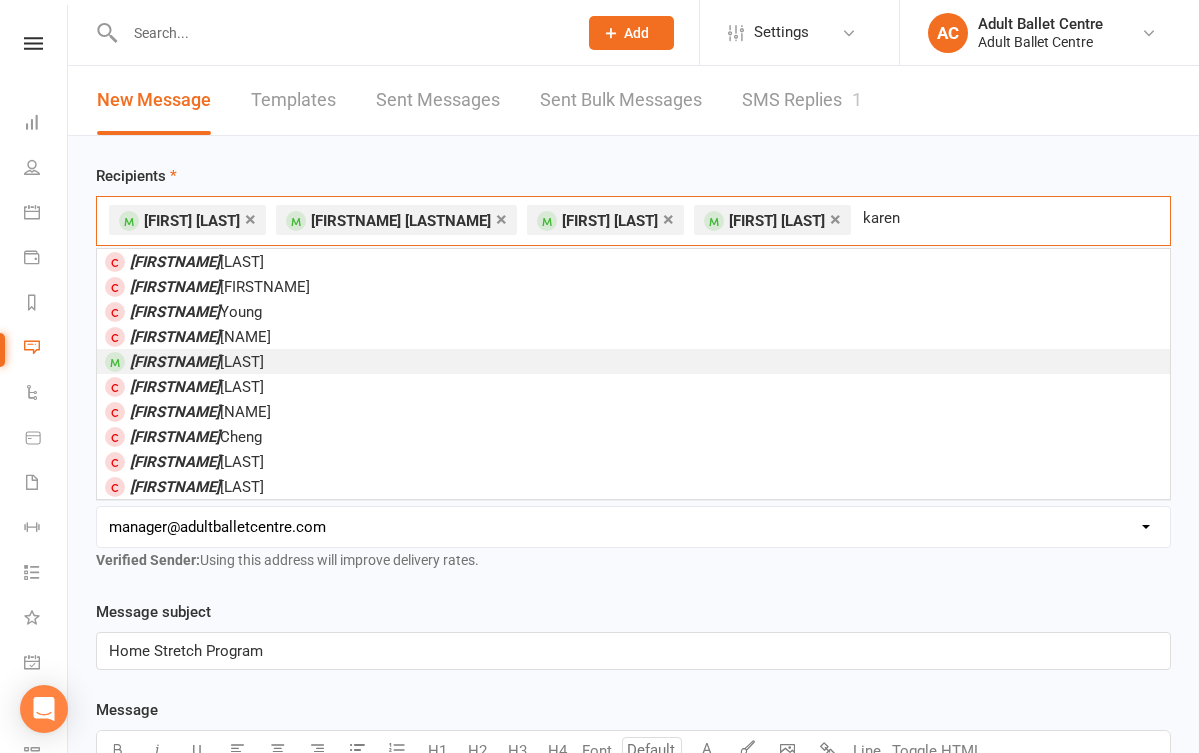 click on "[FIRST] [LAST]" at bounding box center [197, 362] 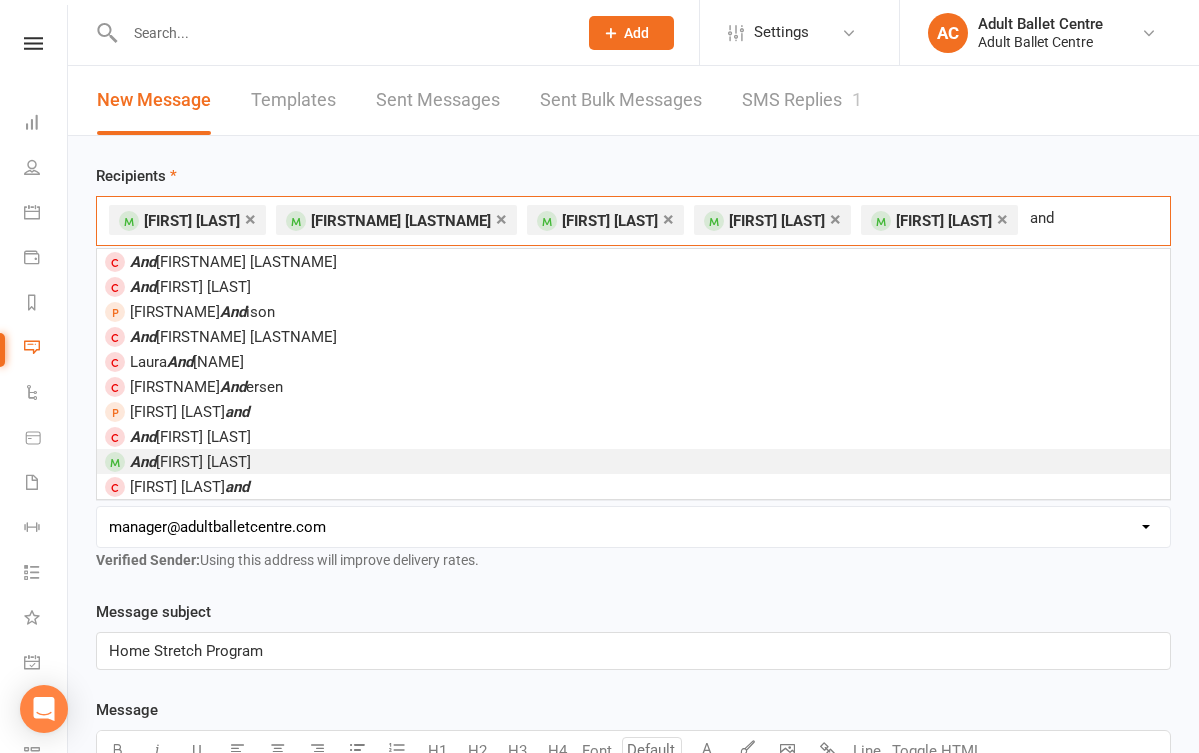 type on "and" 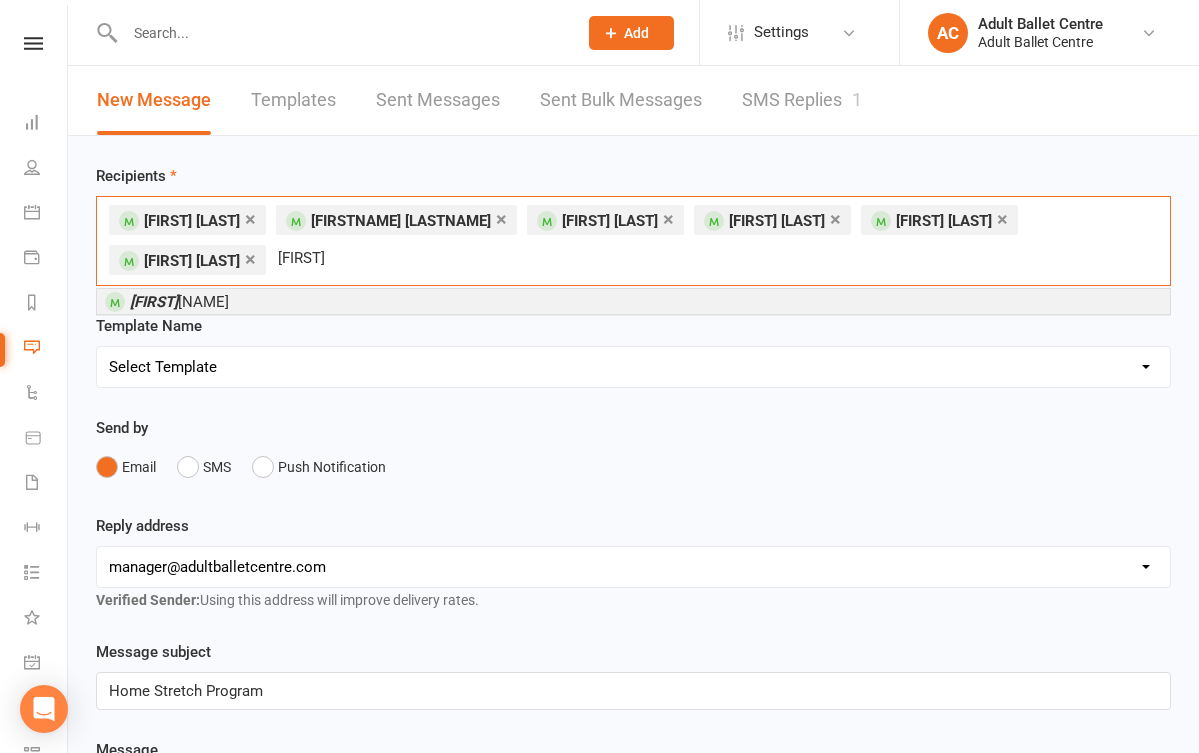 type on "[FIRST]" 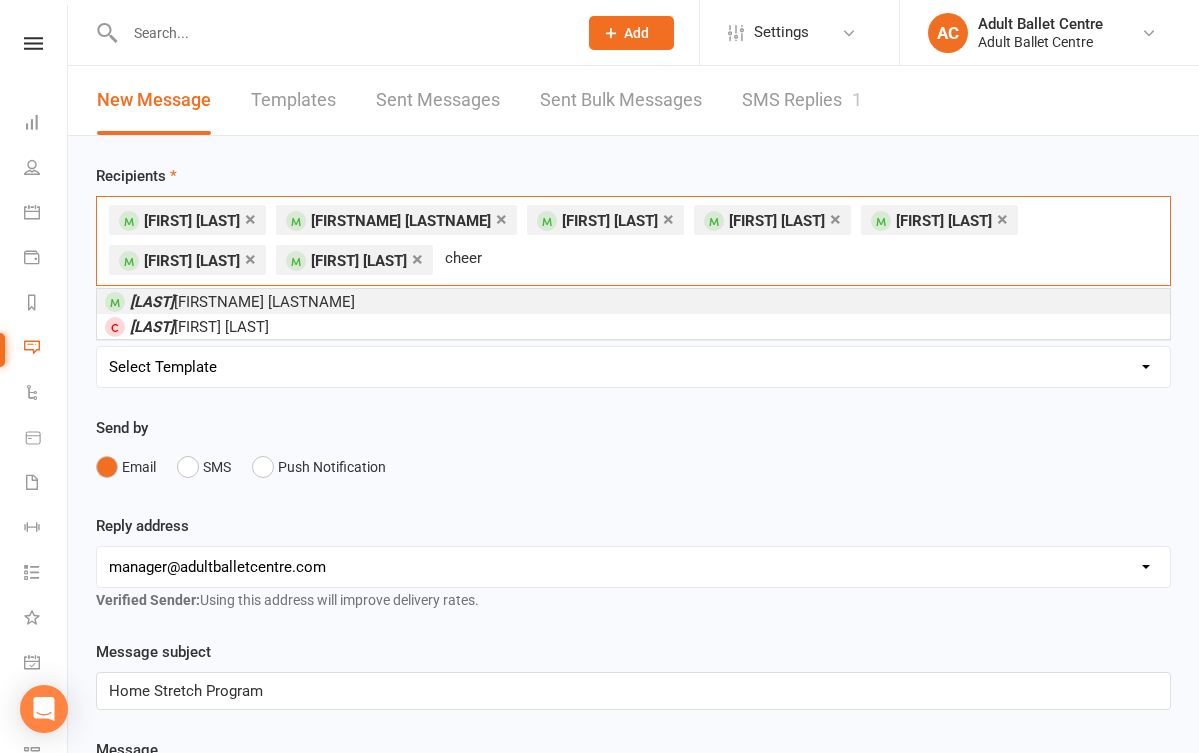 type on "cheer" 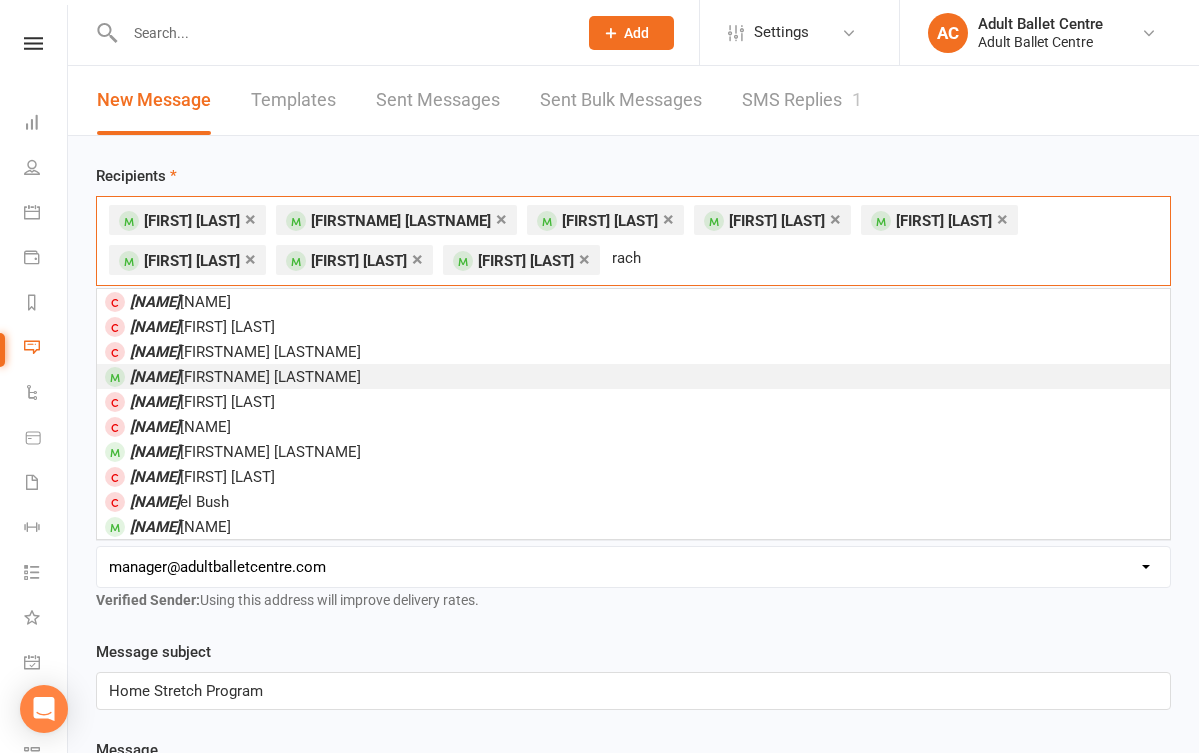 type on "rach" 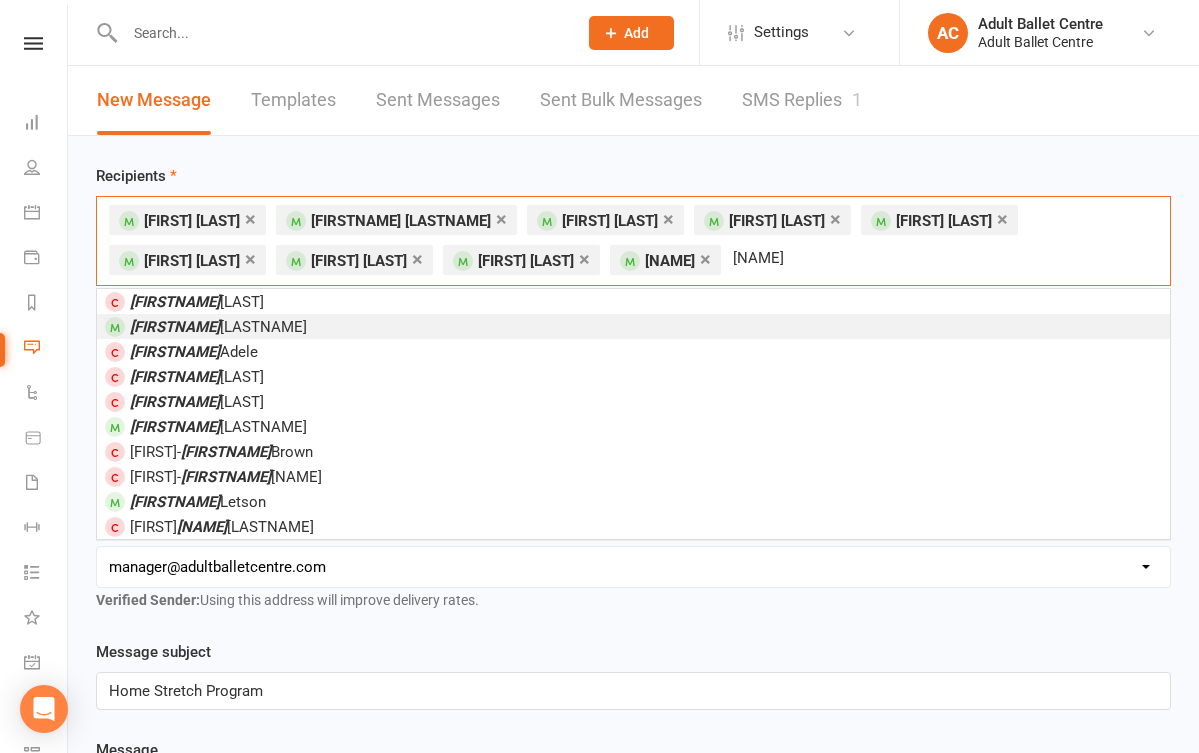 type on "[NAME]" 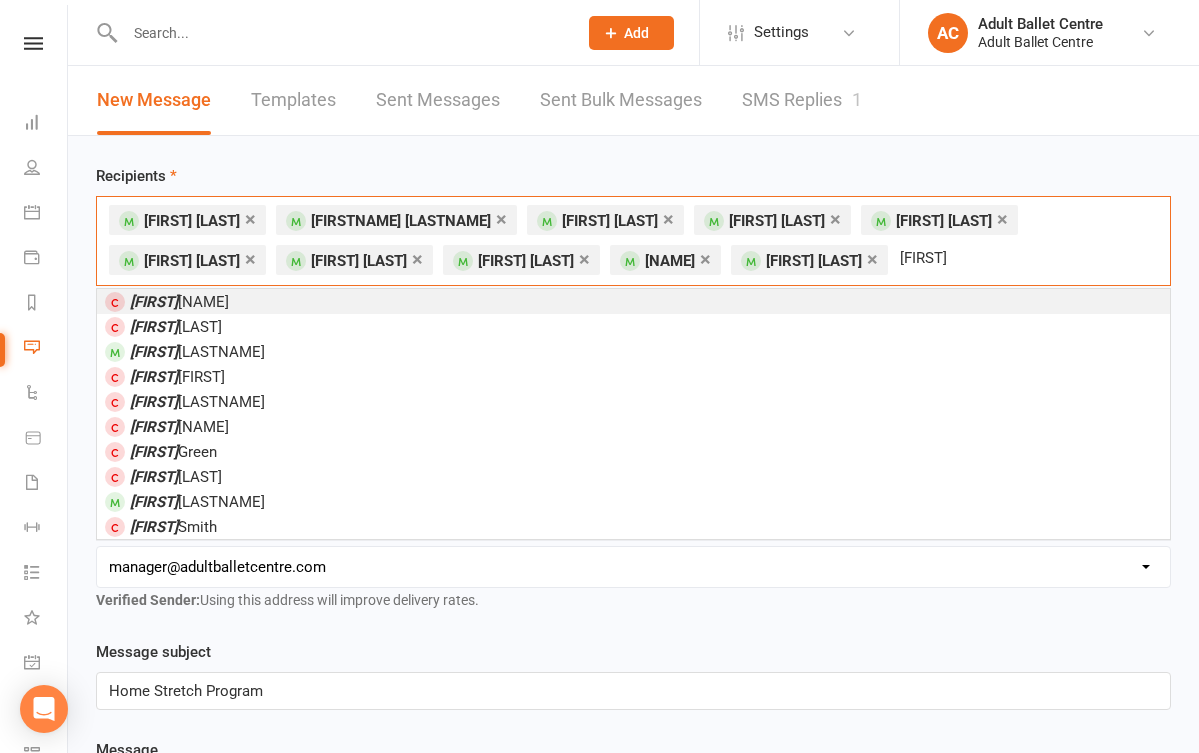 type on "[FIRST]" 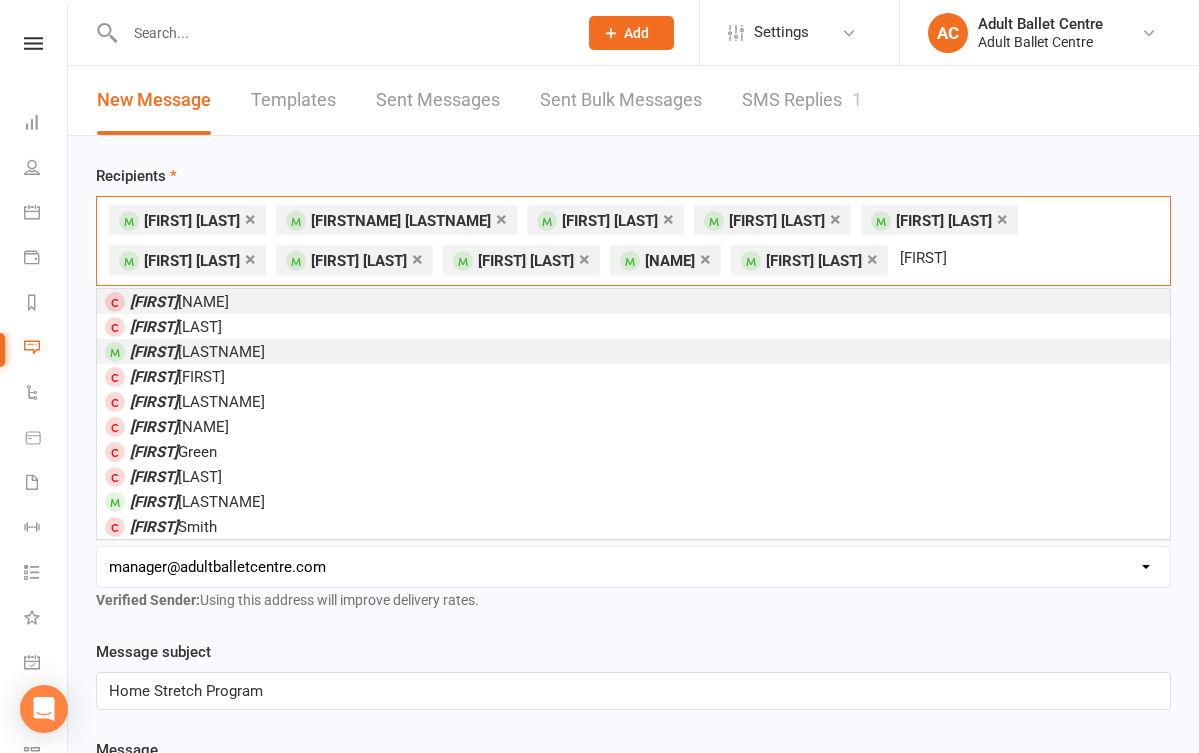 drag, startPoint x: 245, startPoint y: 0, endPoint x: 253, endPoint y: 351, distance: 351.09116 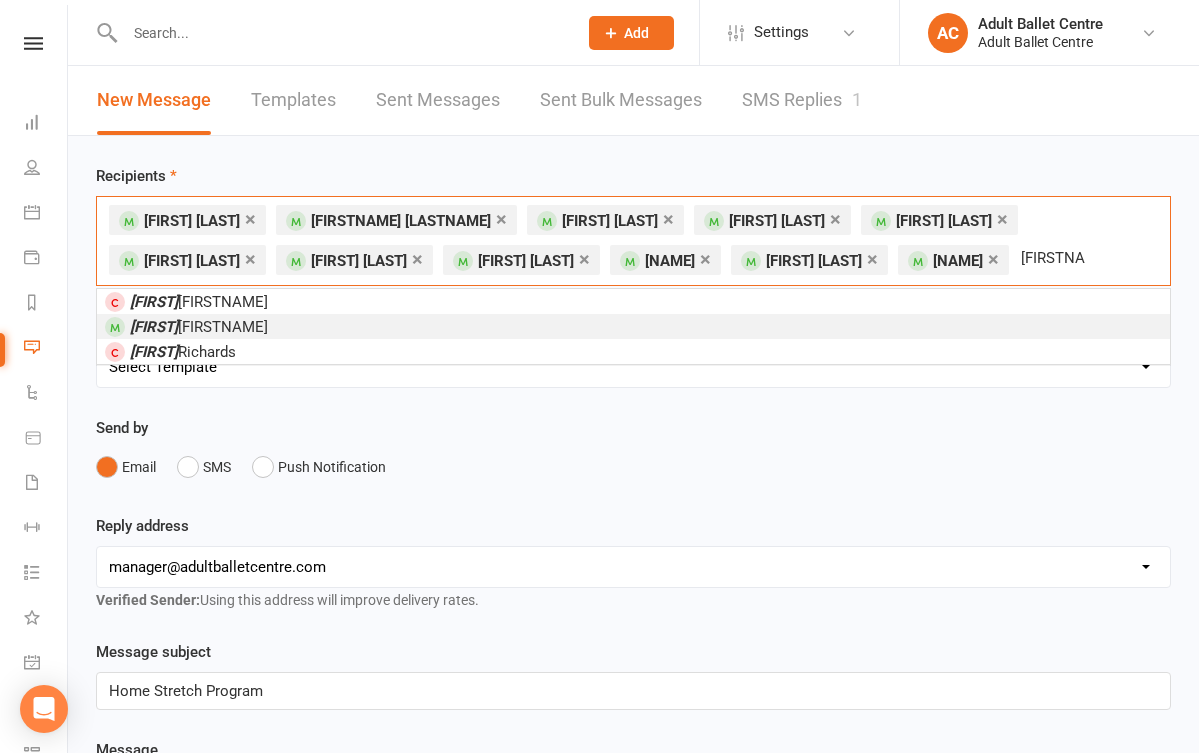 type on "[FIRSTNAME]" 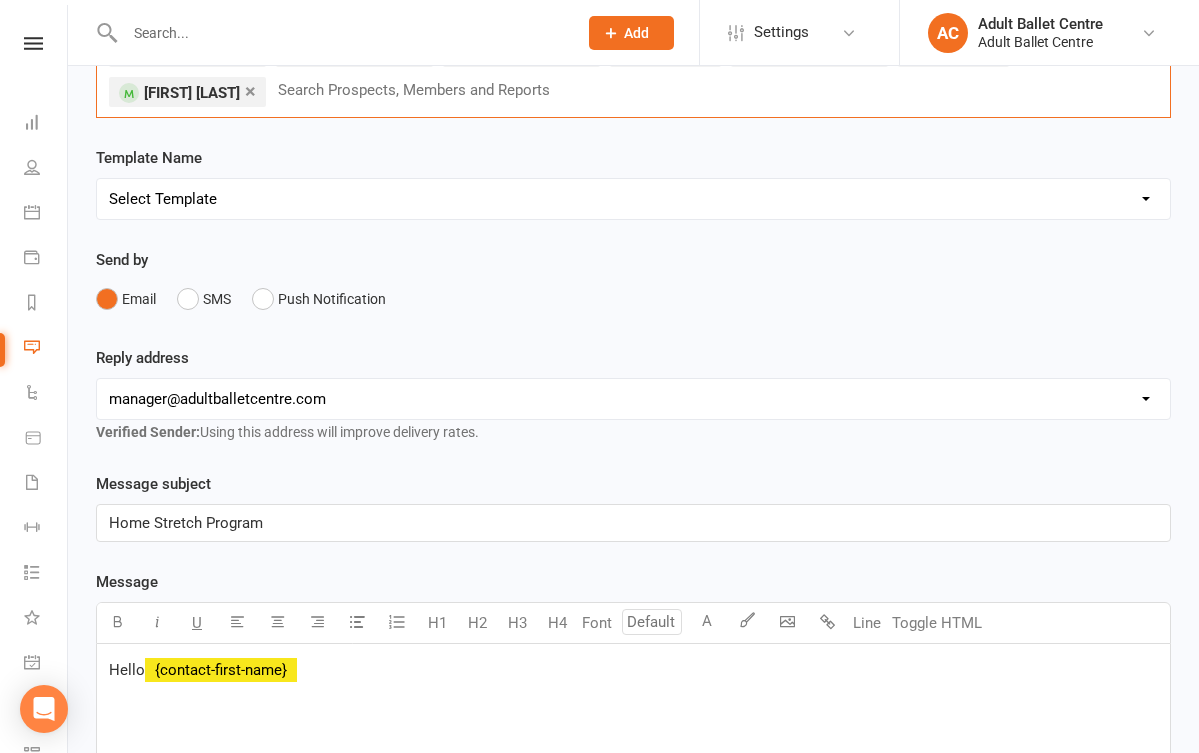 scroll, scrollTop: 211, scrollLeft: 0, axis: vertical 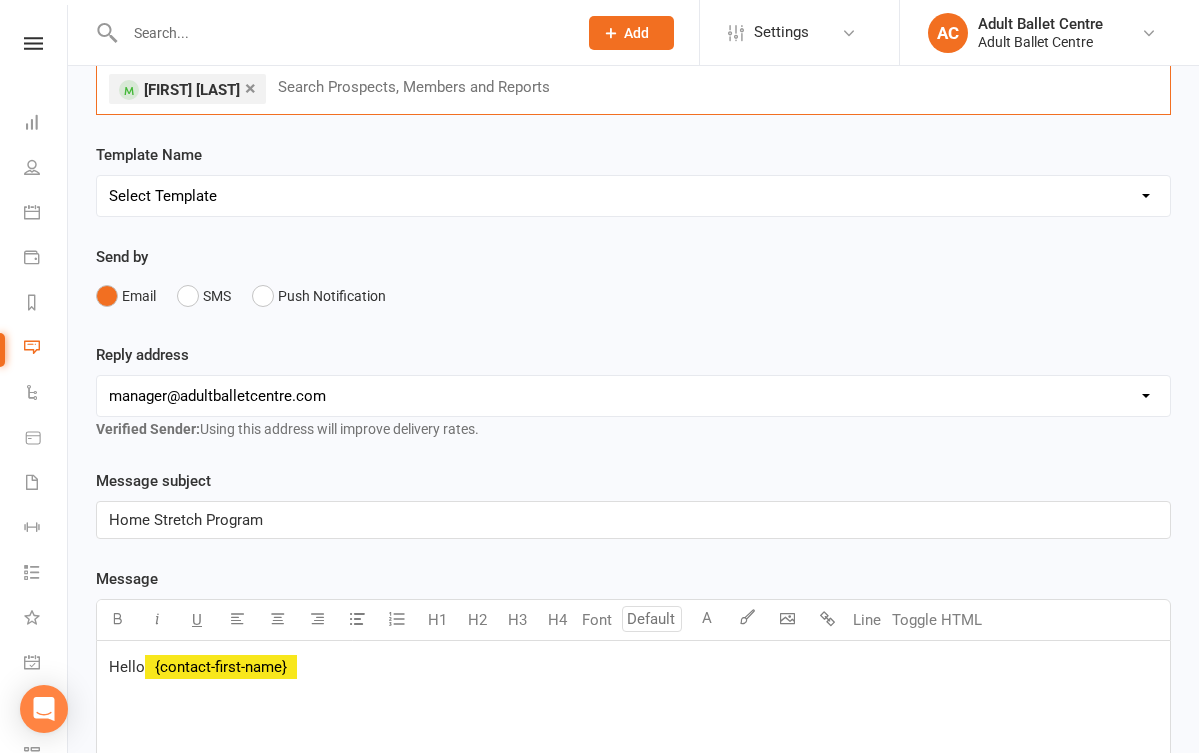 click on "Home Stretch Program" at bounding box center (633, 520) 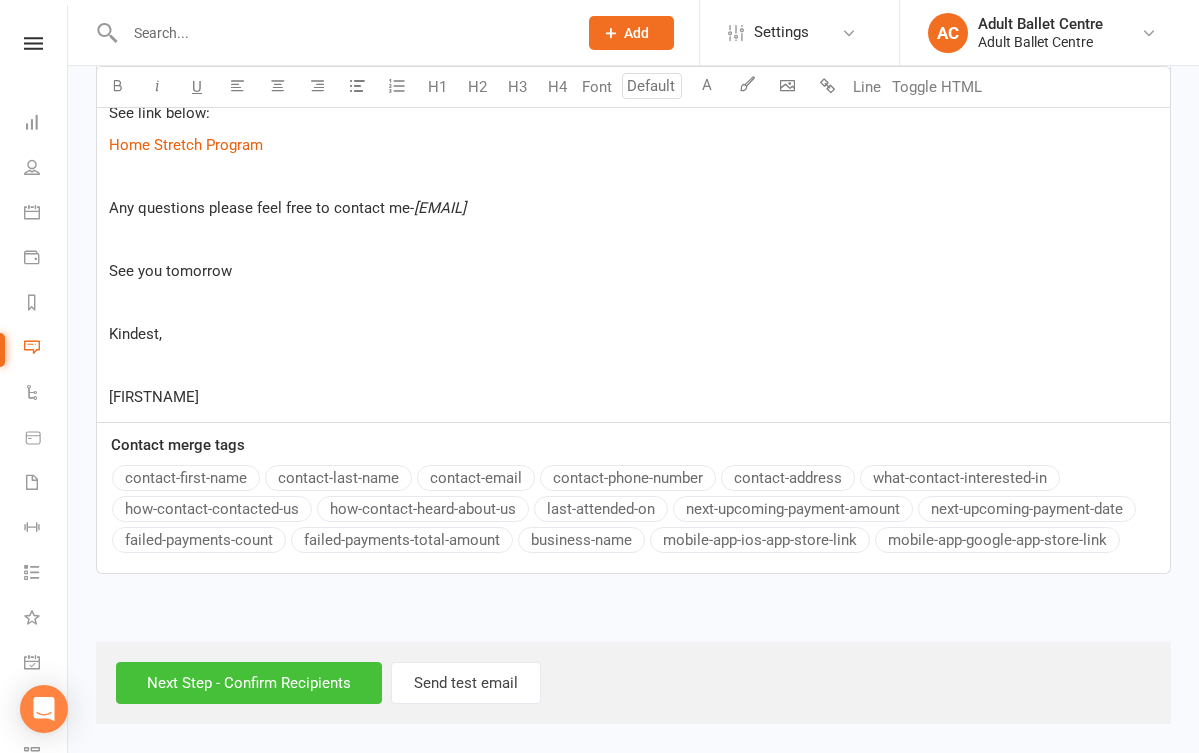 scroll, scrollTop: 1128, scrollLeft: 0, axis: vertical 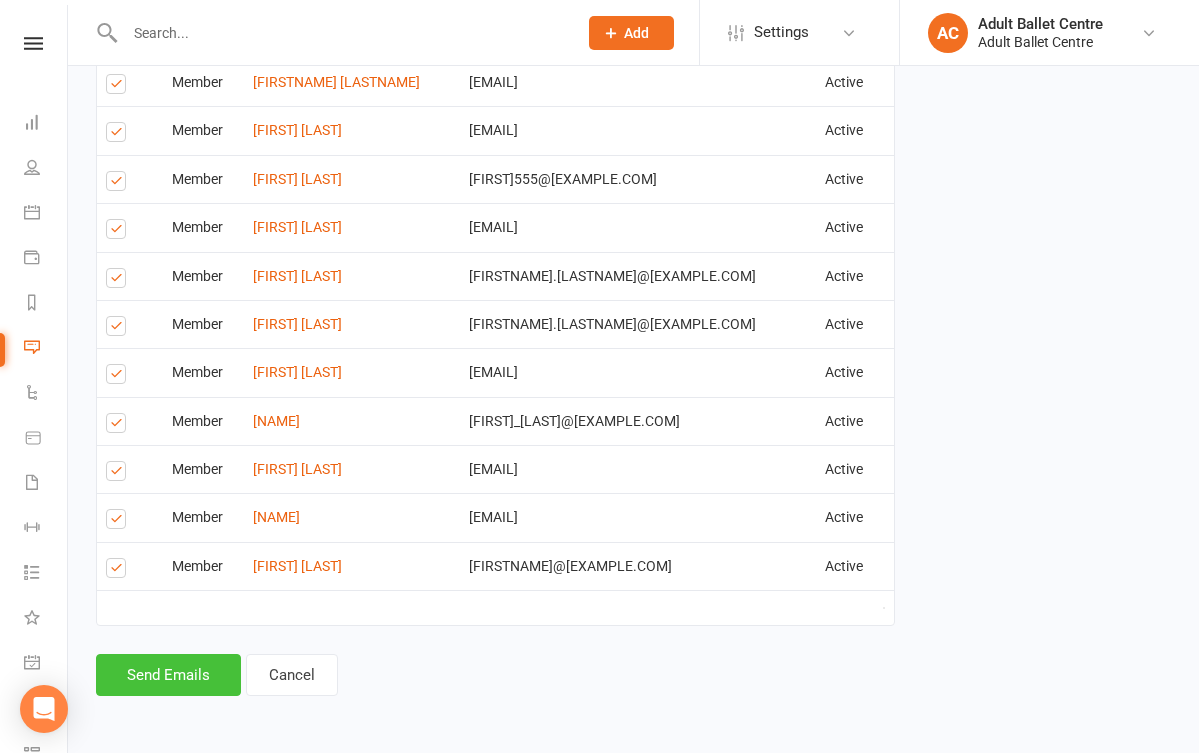 click on "Send Emails" at bounding box center [168, 675] 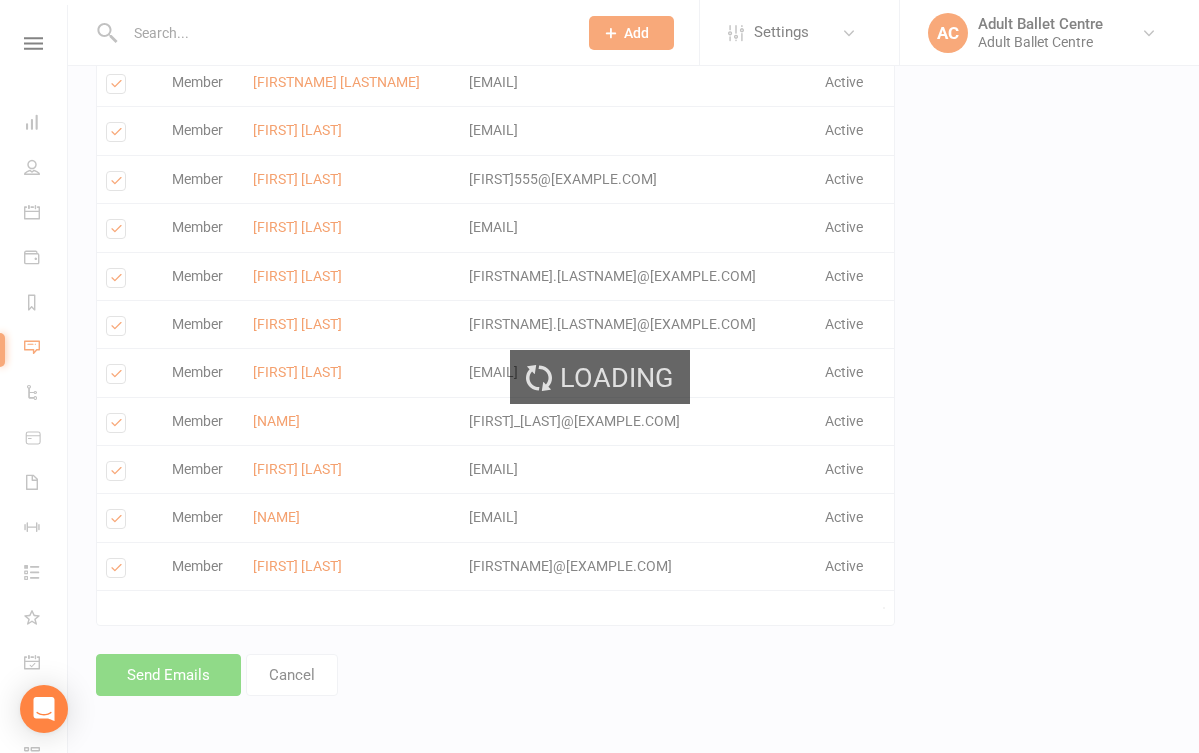 scroll, scrollTop: 1218, scrollLeft: 0, axis: vertical 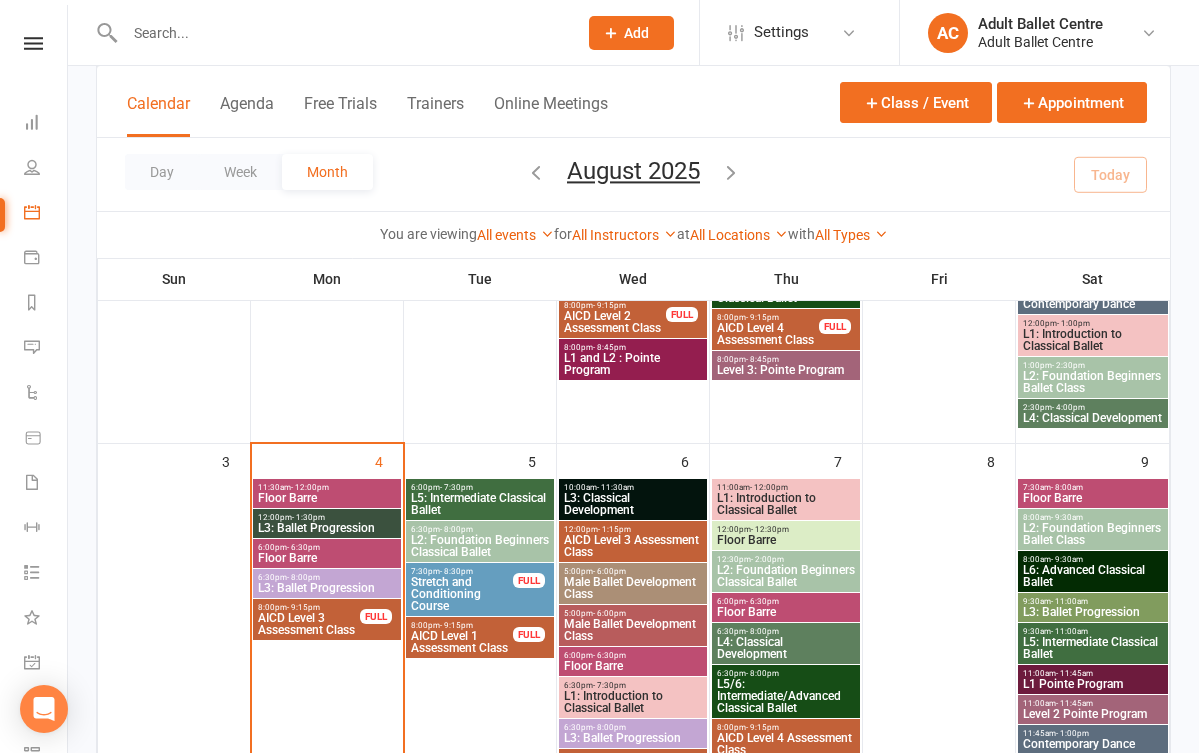 click on "Stretch and Conditioning Course" at bounding box center (462, 594) 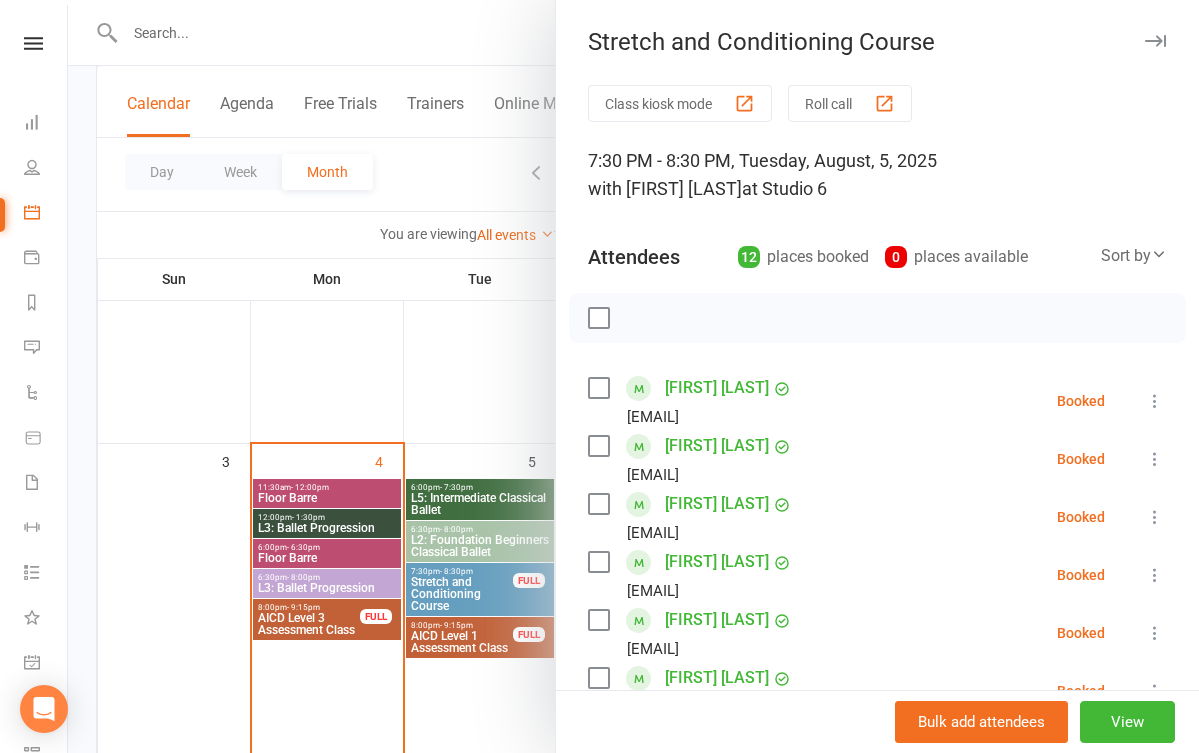 drag, startPoint x: 631, startPoint y: 419, endPoint x: 850, endPoint y: 414, distance: 219.05707 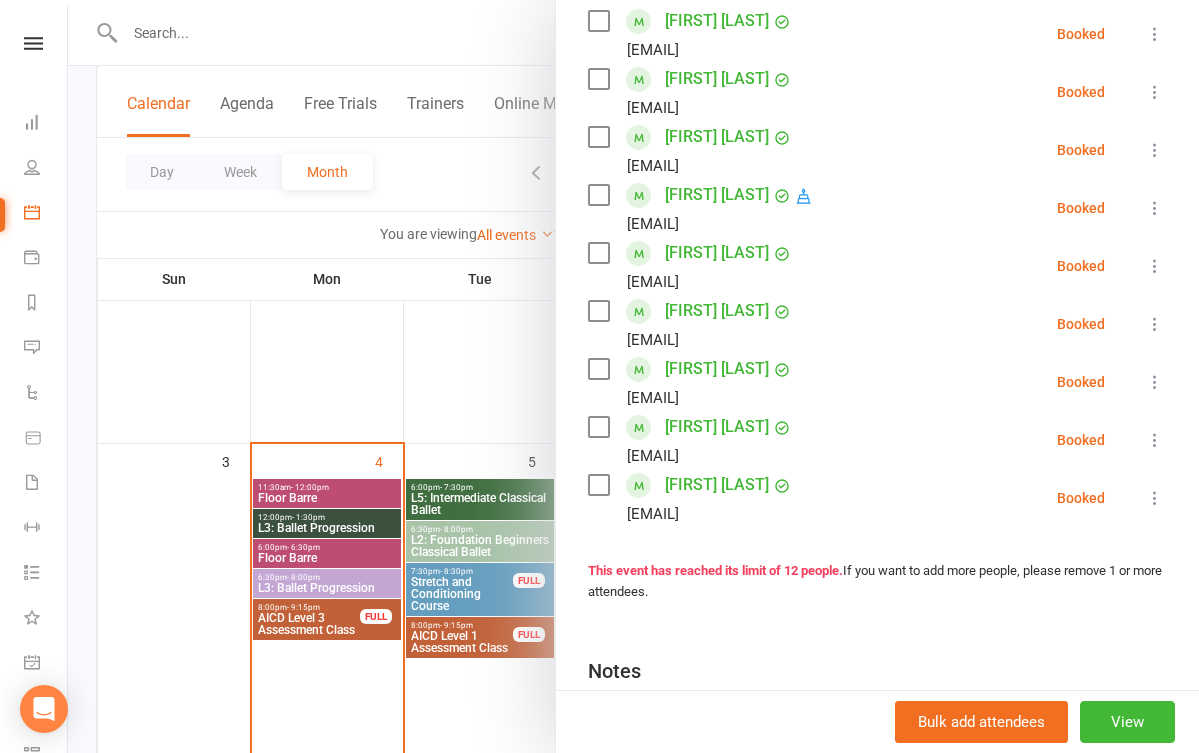 scroll, scrollTop: 535, scrollLeft: 0, axis: vertical 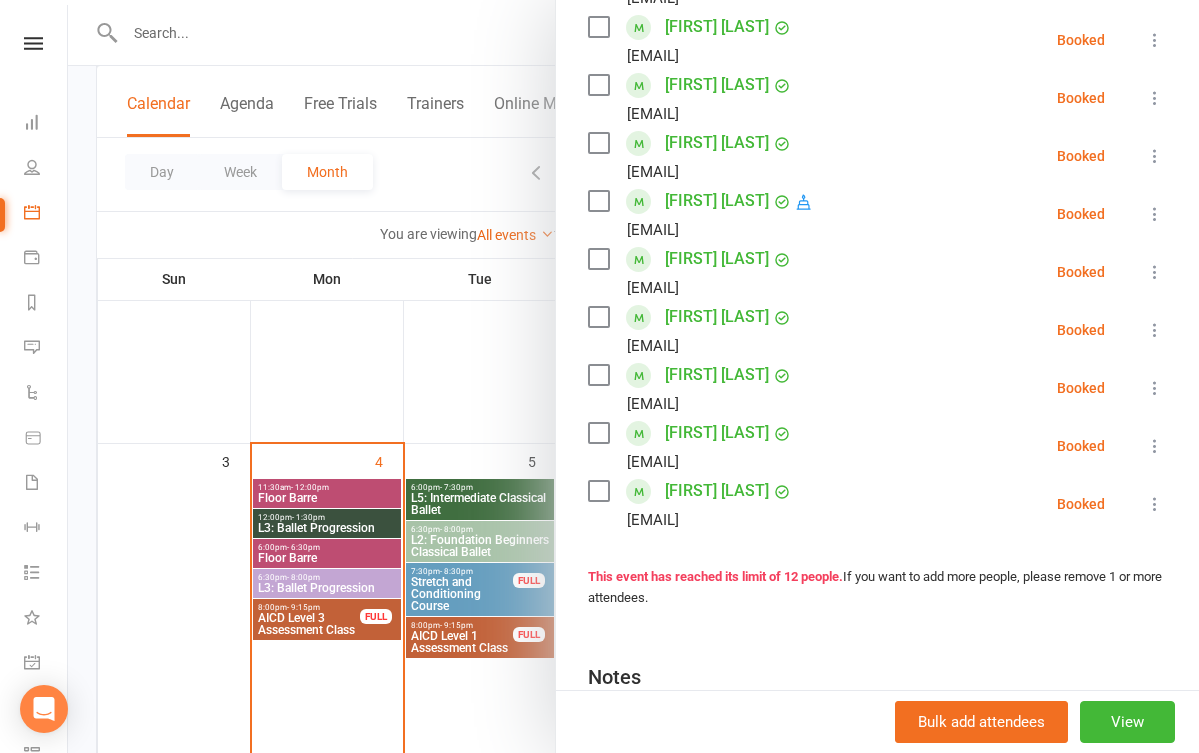 click at bounding box center [633, 376] 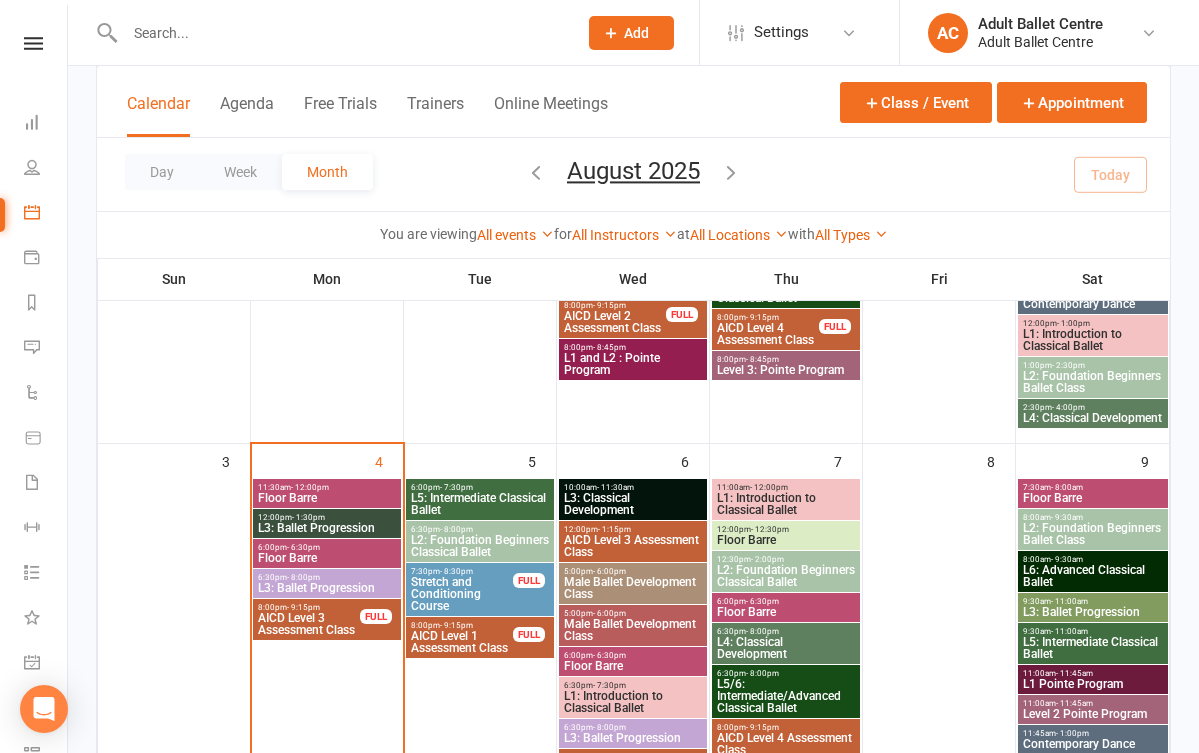 click on "Stretch and Conditioning Course" at bounding box center [462, 594] 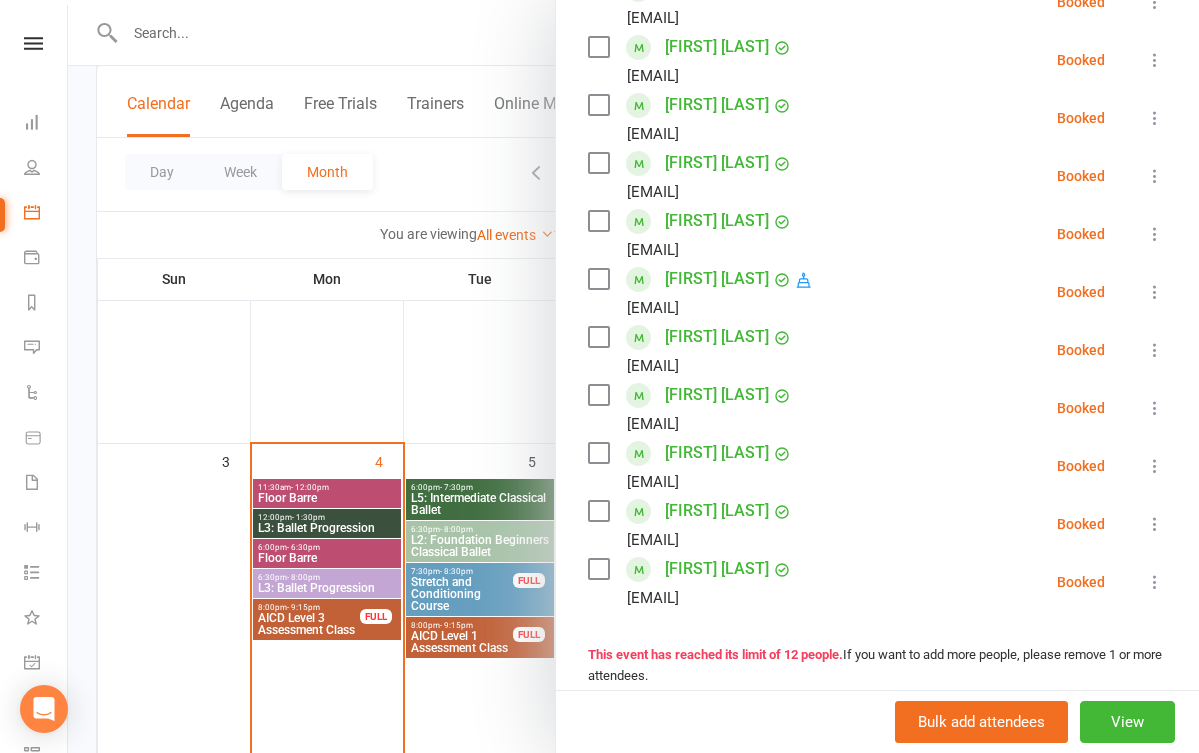 scroll, scrollTop: 454, scrollLeft: 0, axis: vertical 